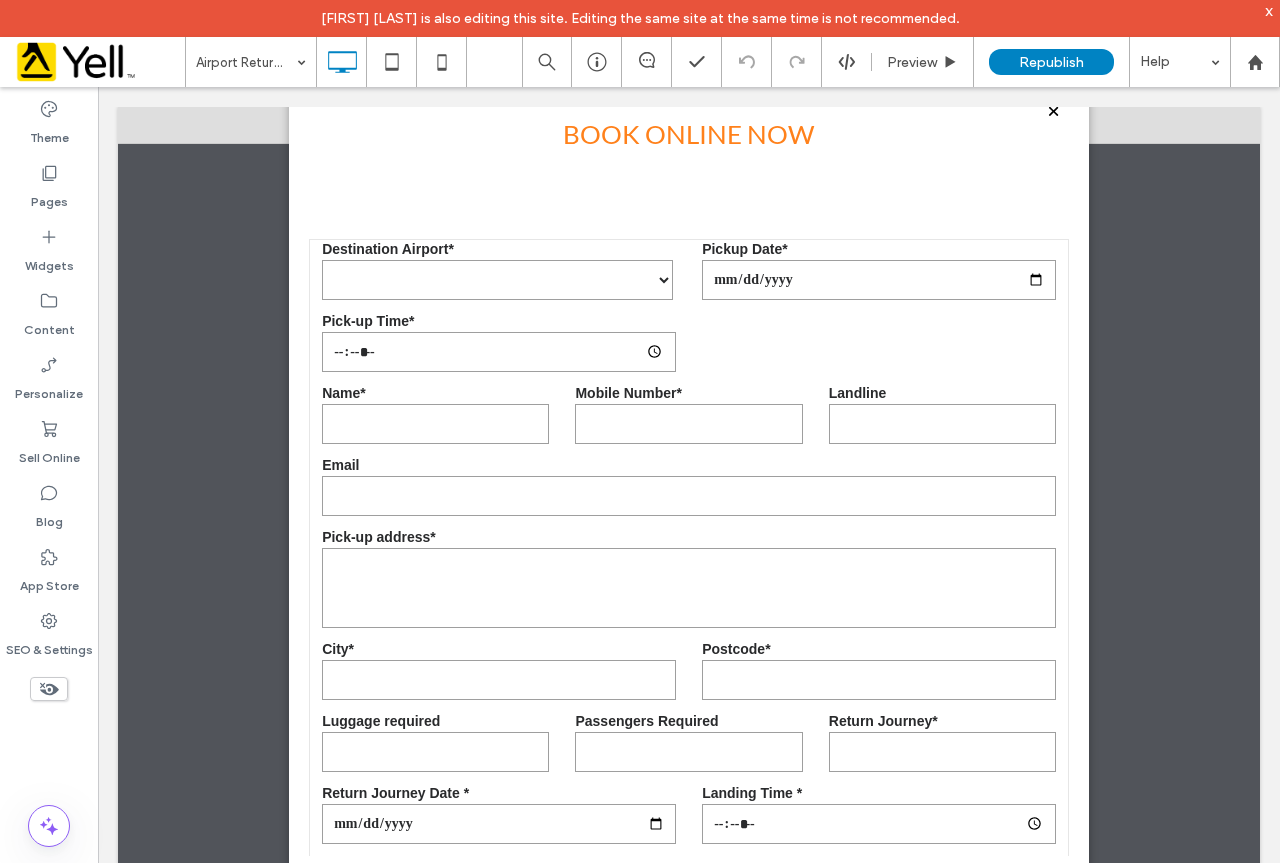 scroll, scrollTop: 0, scrollLeft: 0, axis: both 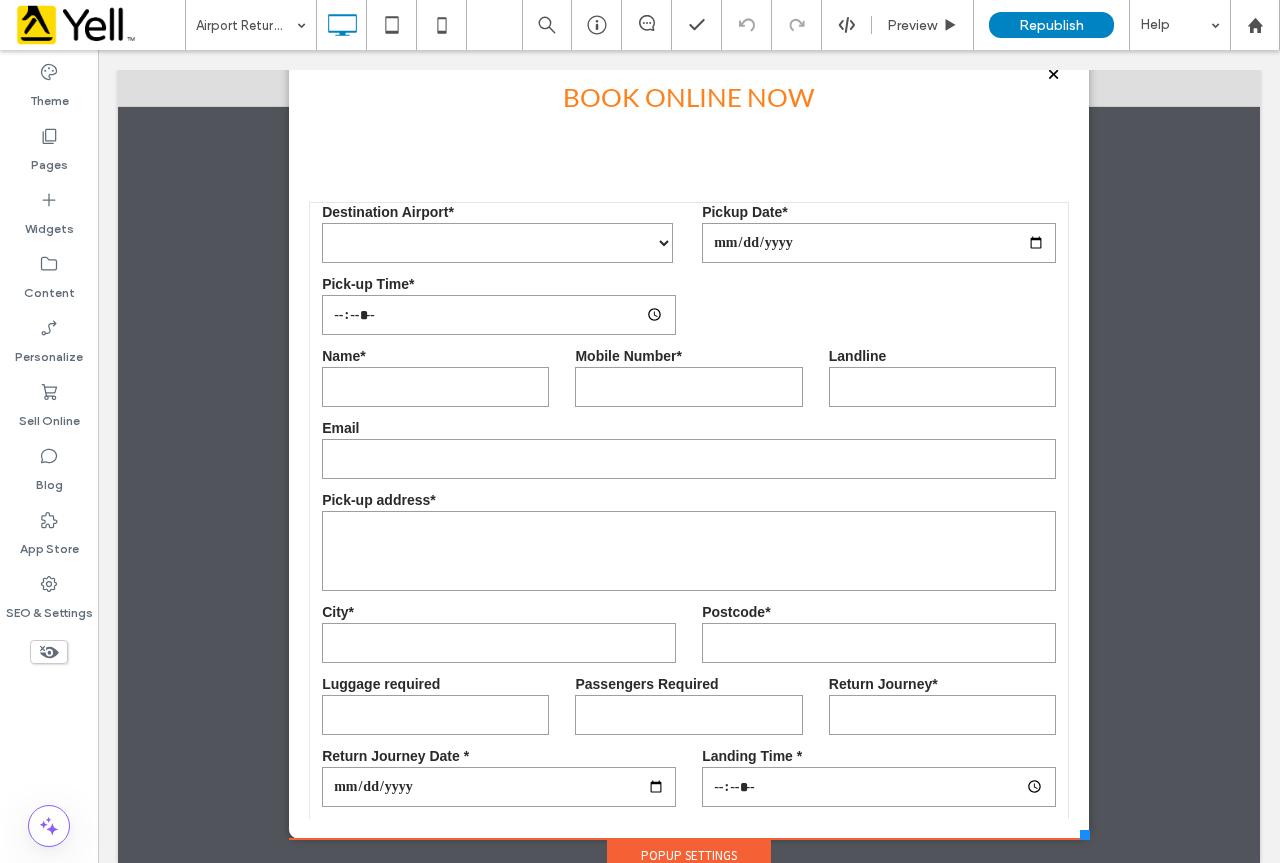 click at bounding box center (1053, 74) 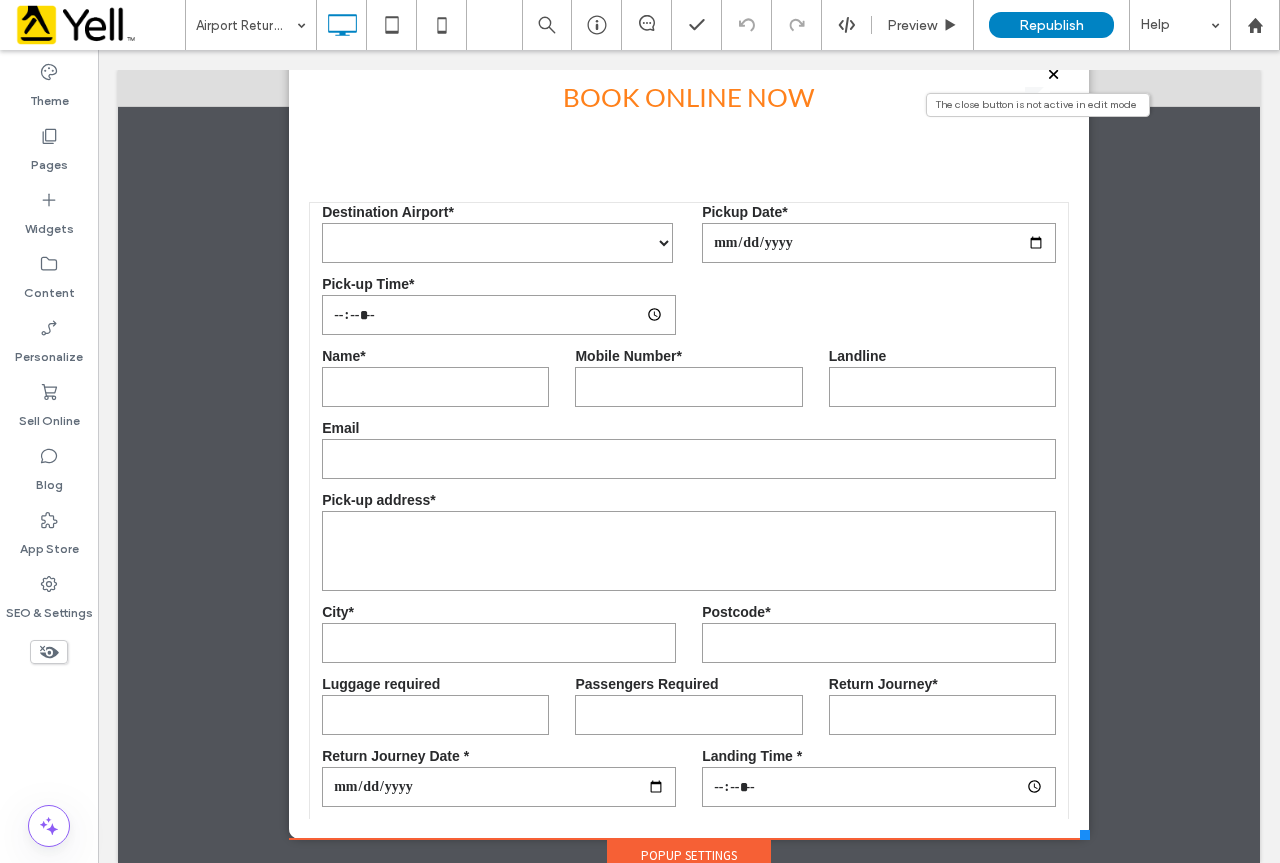 click at bounding box center (1053, 74) 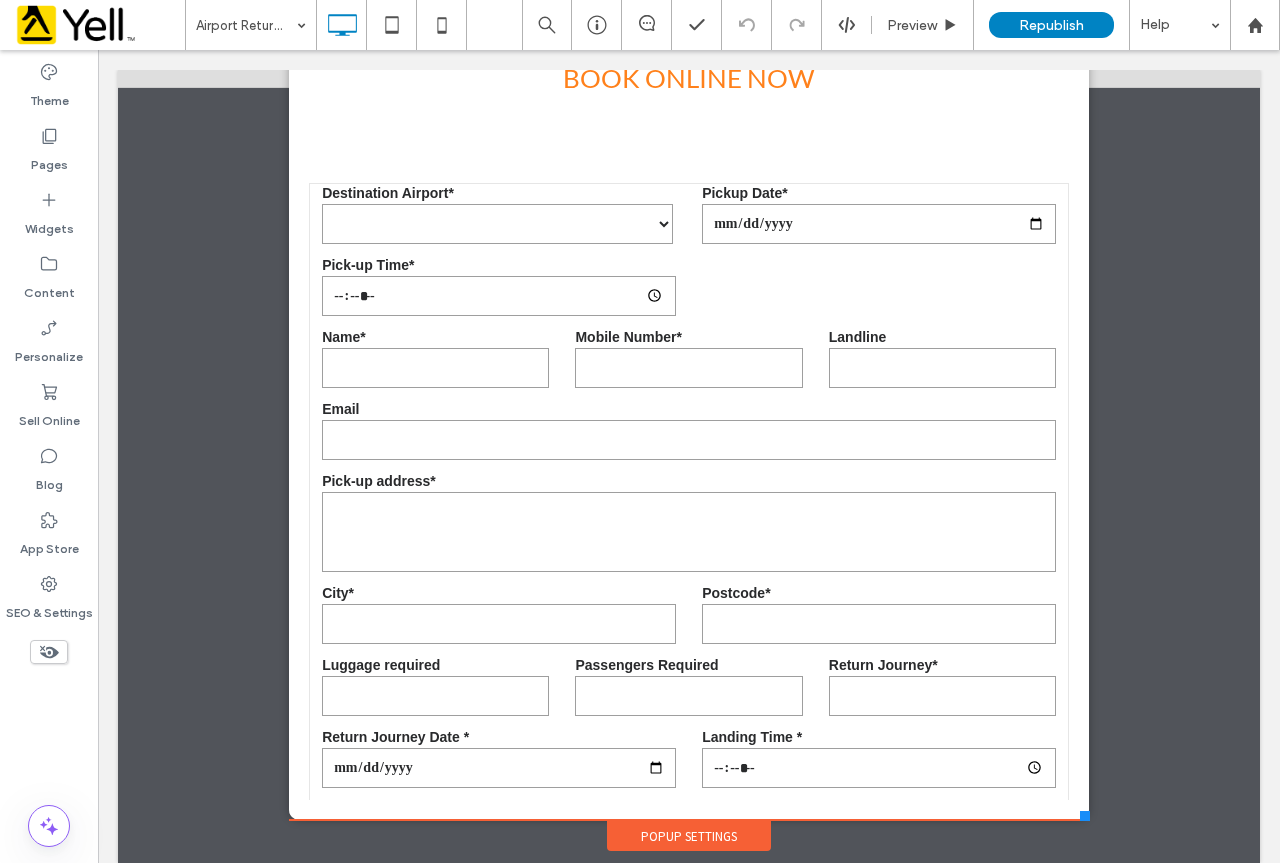 scroll, scrollTop: 0, scrollLeft: 0, axis: both 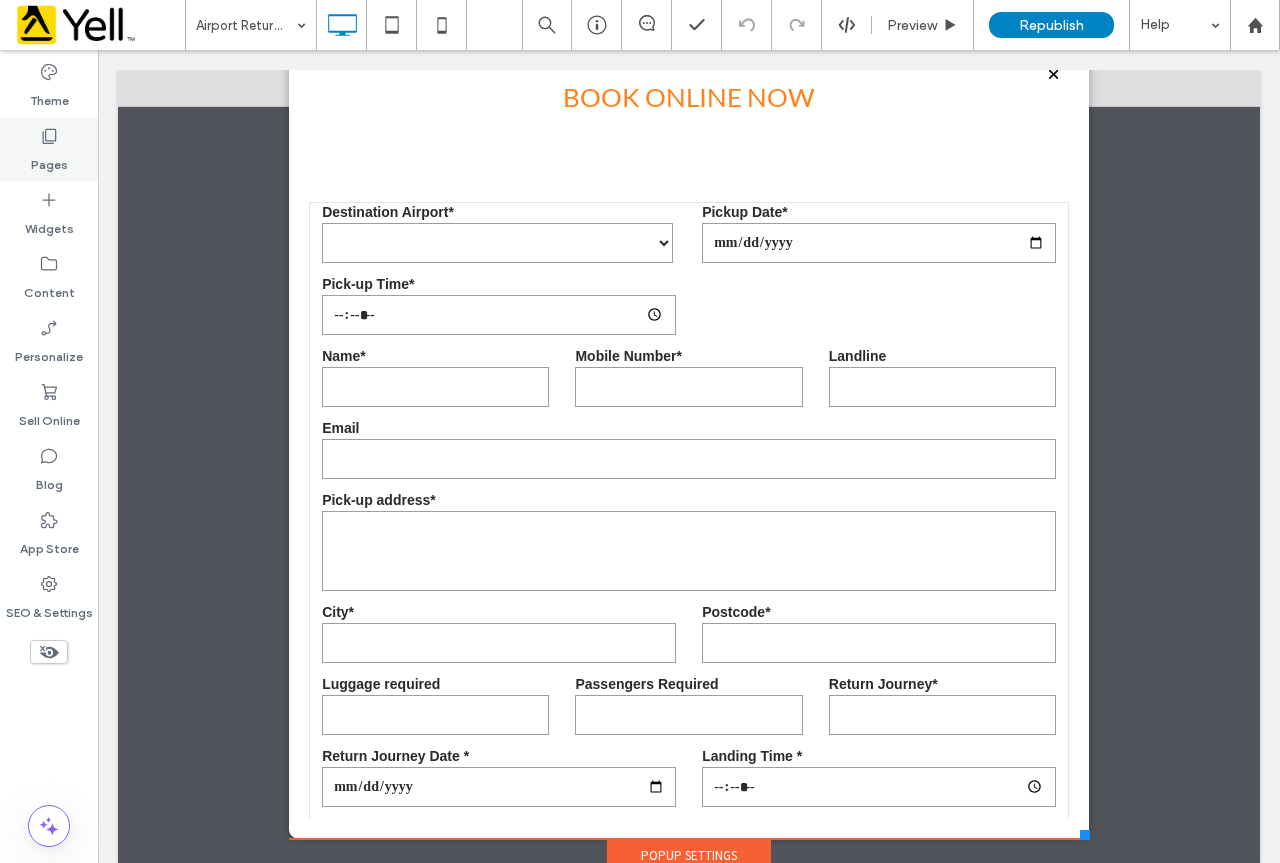 click on "Pages" at bounding box center (49, 160) 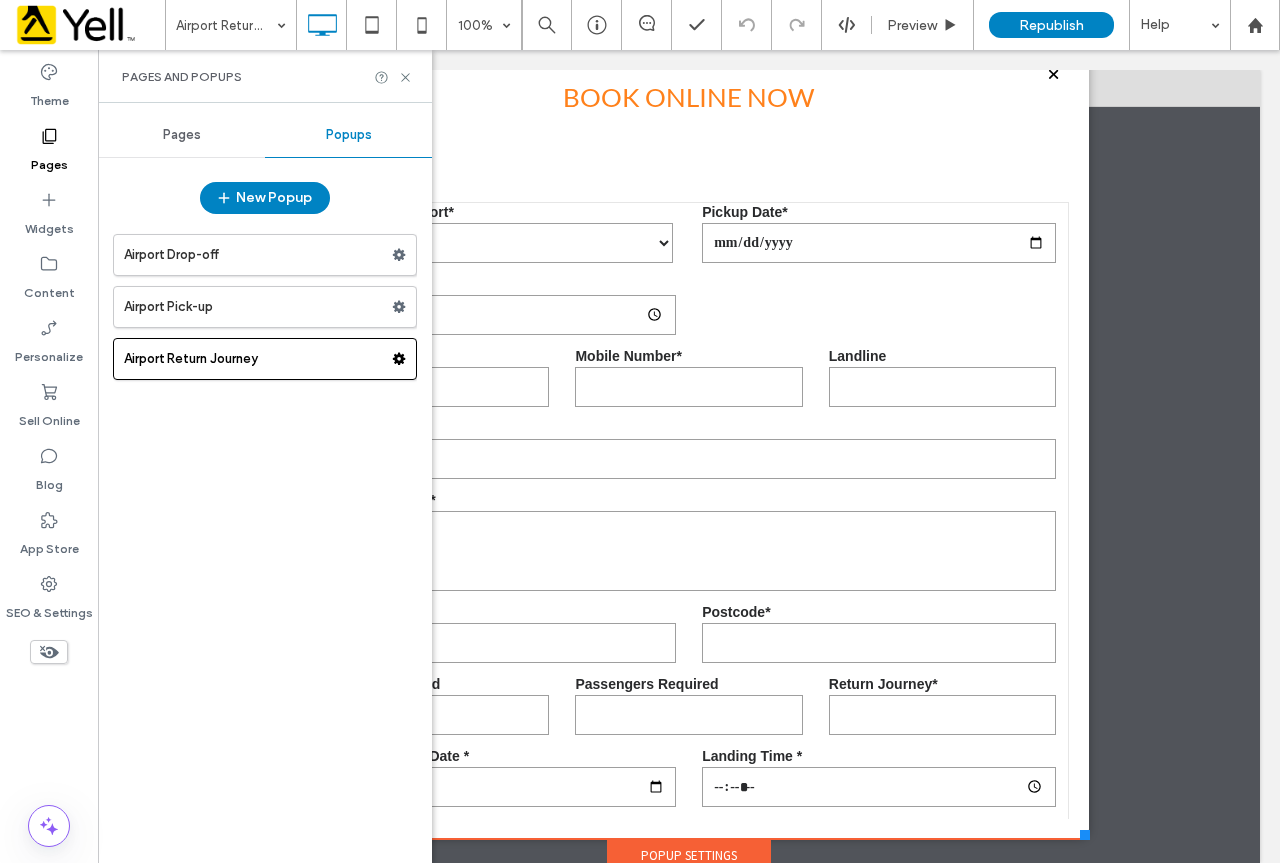 click on "Pages" at bounding box center (181, 135) 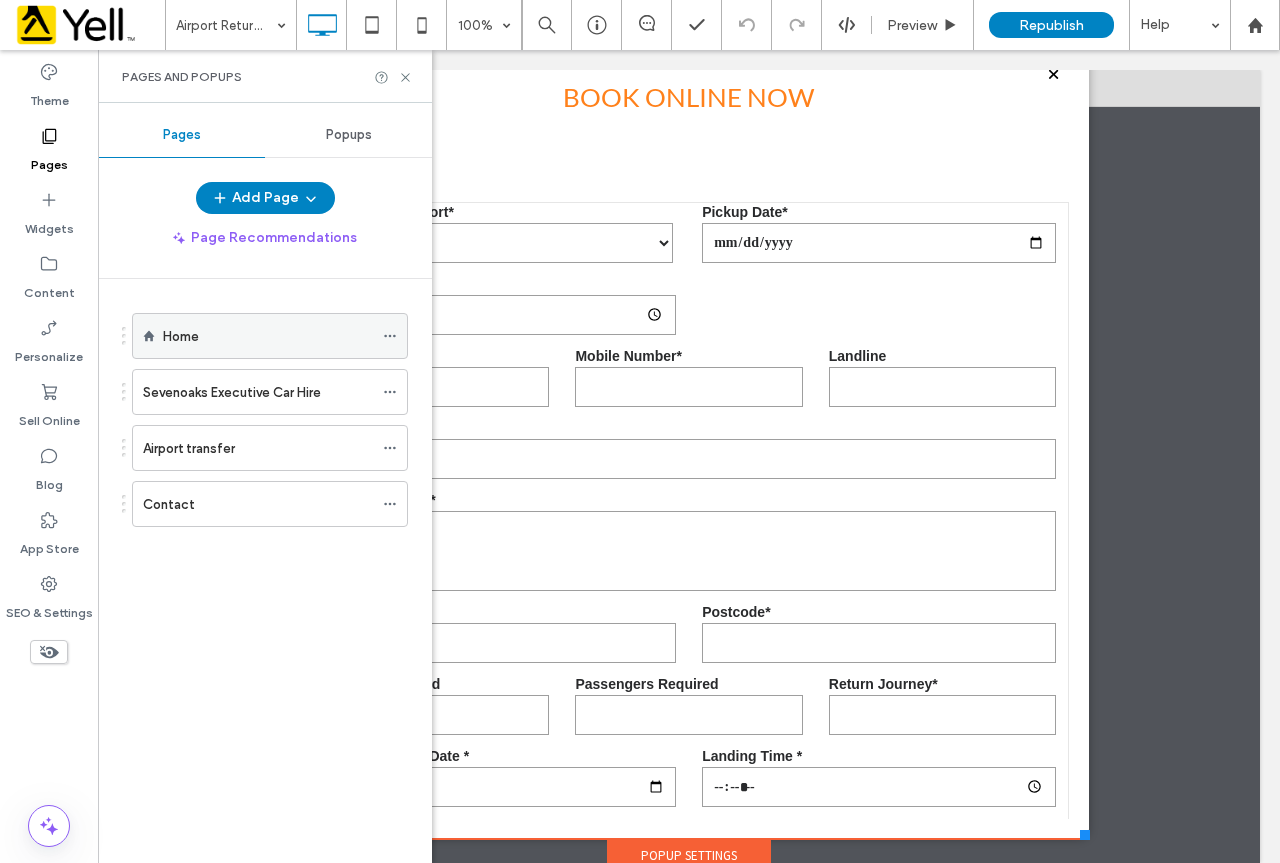 click on "Home" at bounding box center (268, 336) 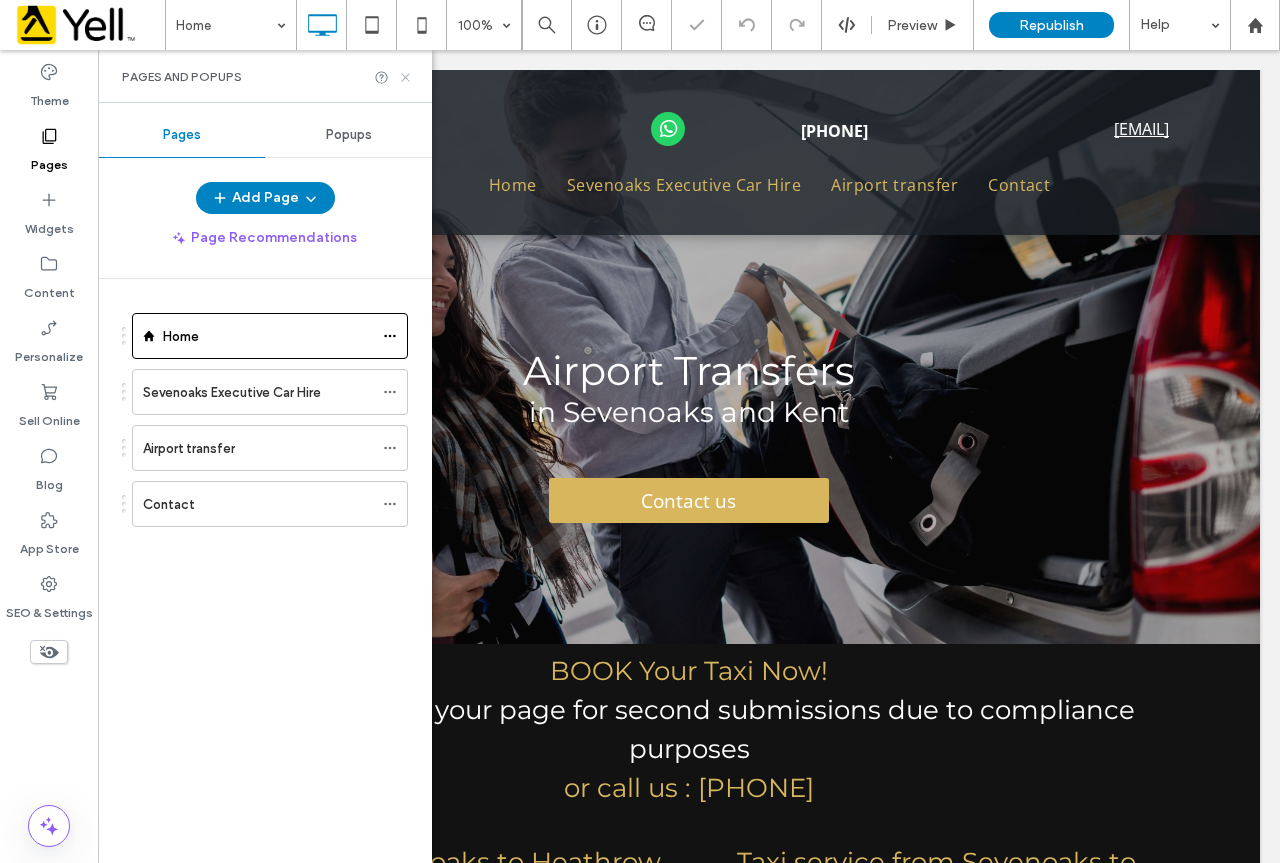 click 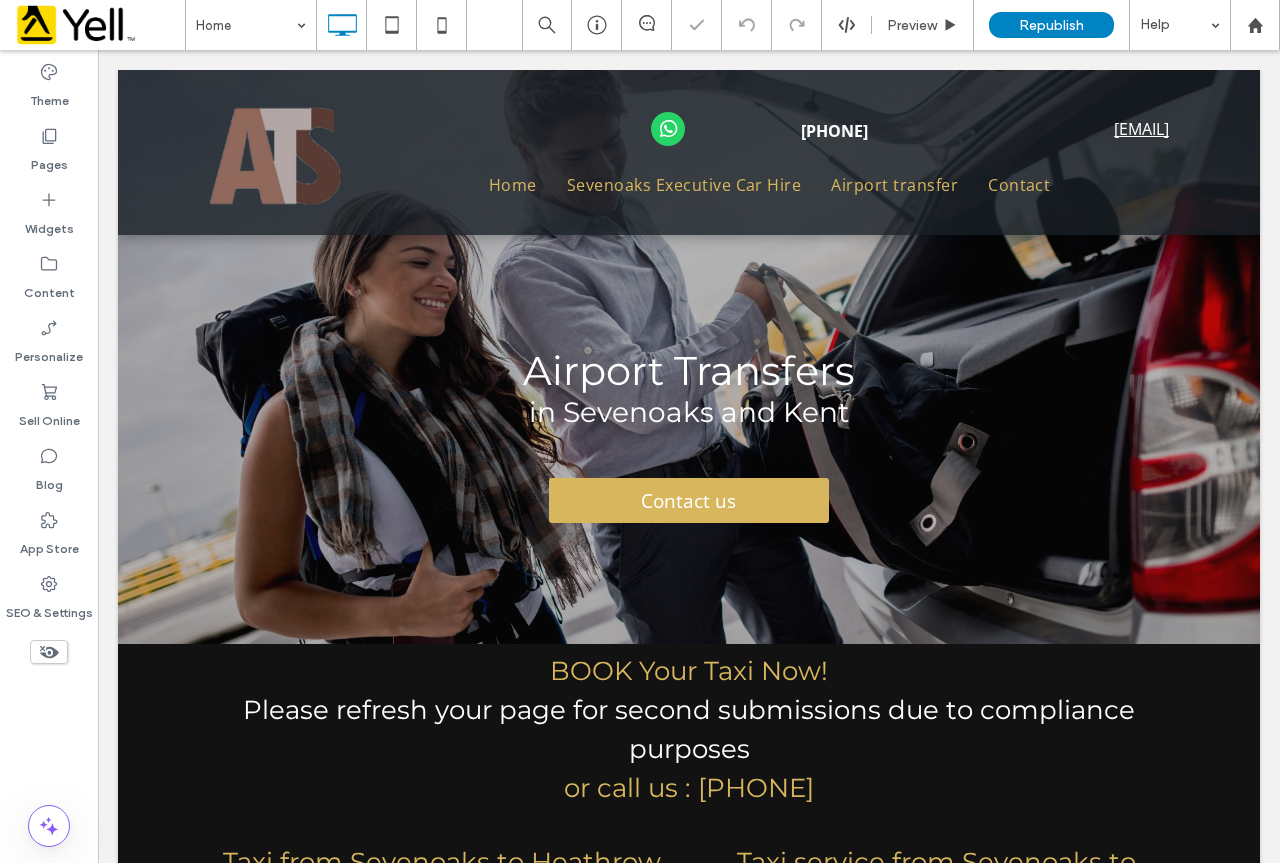 scroll, scrollTop: 0, scrollLeft: 0, axis: both 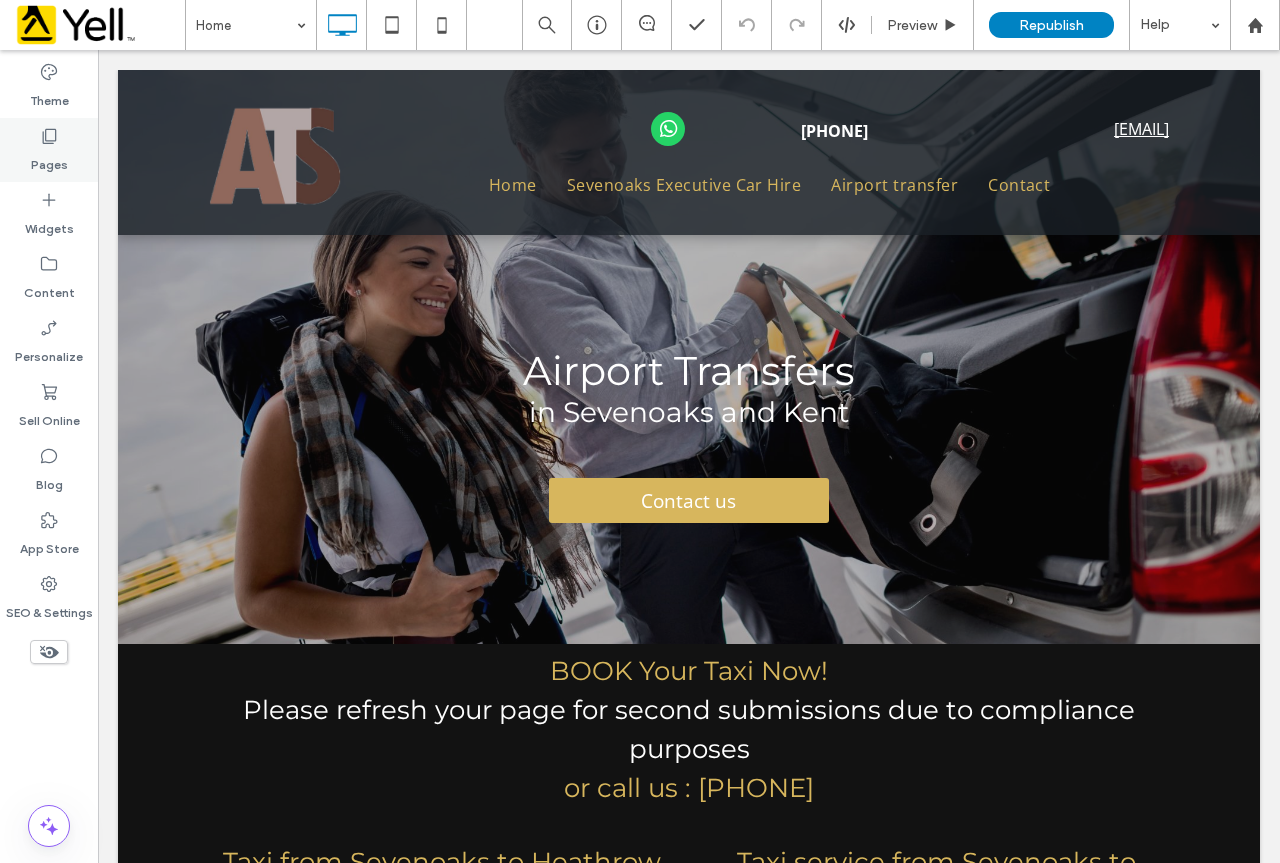 click on "Pages" at bounding box center [49, 160] 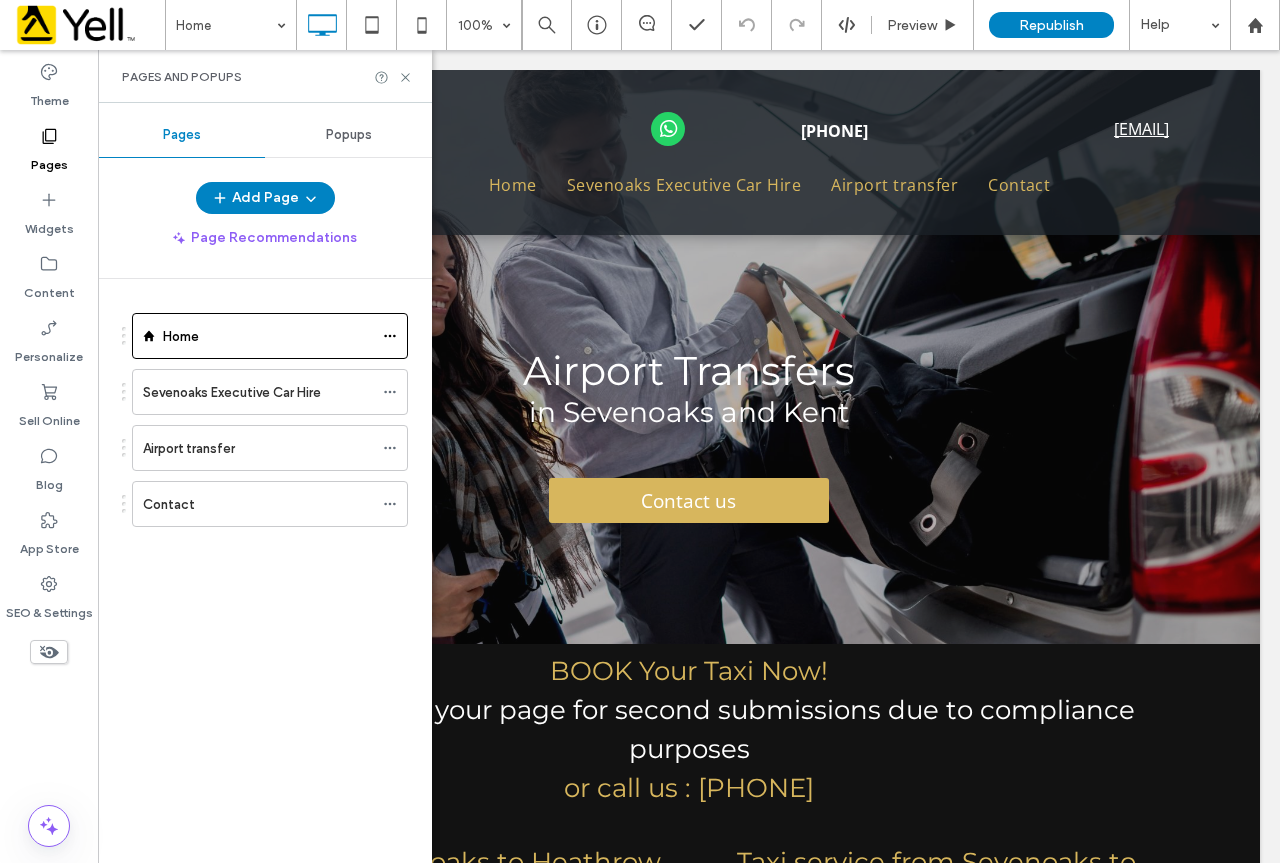 click on "Pages" at bounding box center (49, 160) 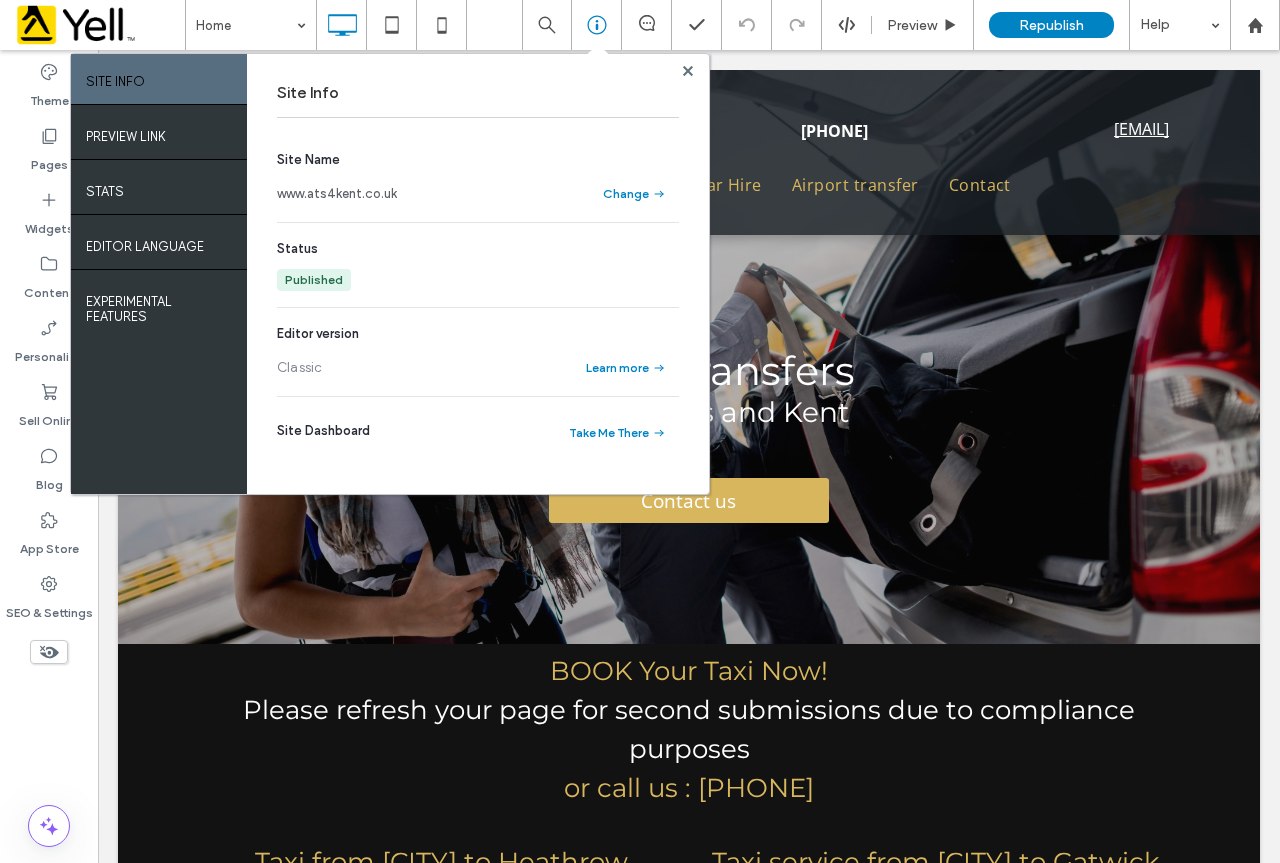 scroll, scrollTop: 0, scrollLeft: 0, axis: both 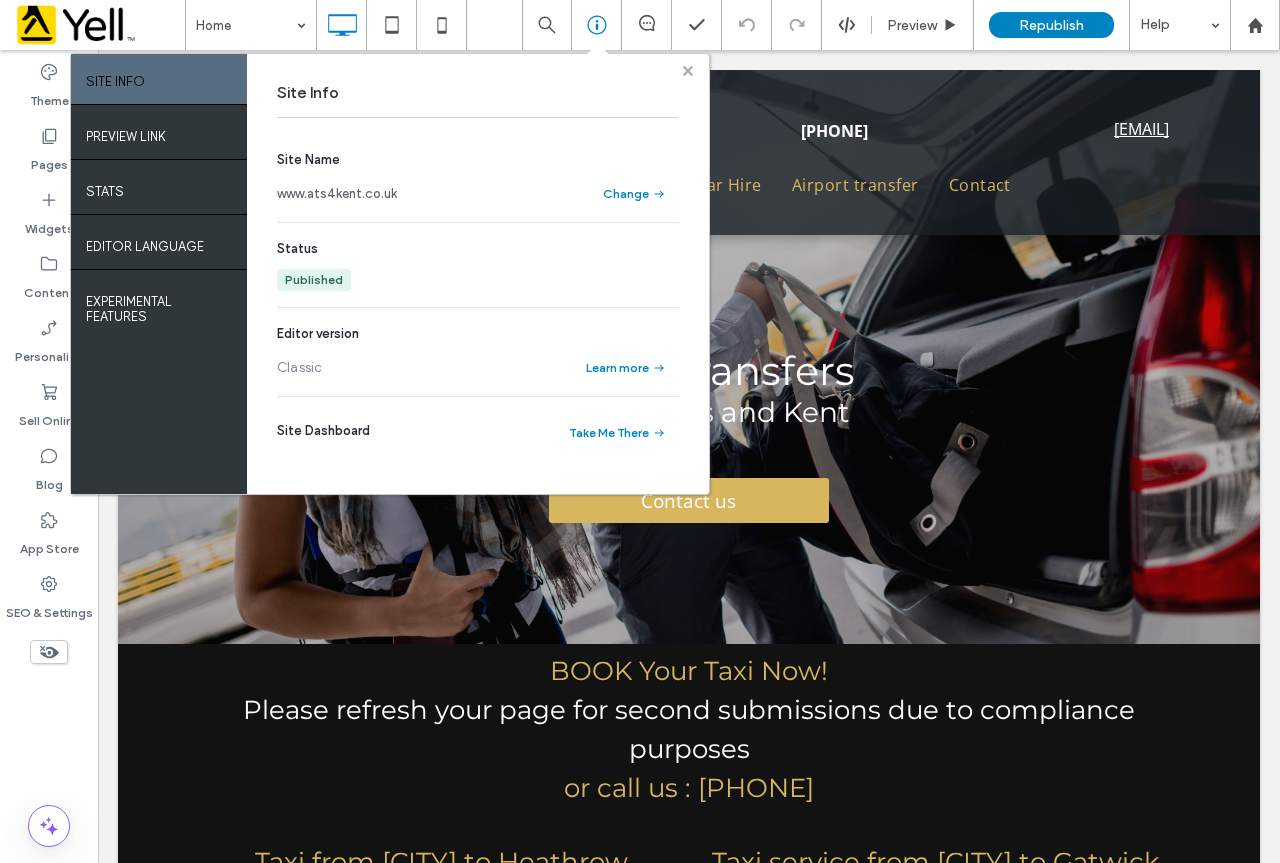 click 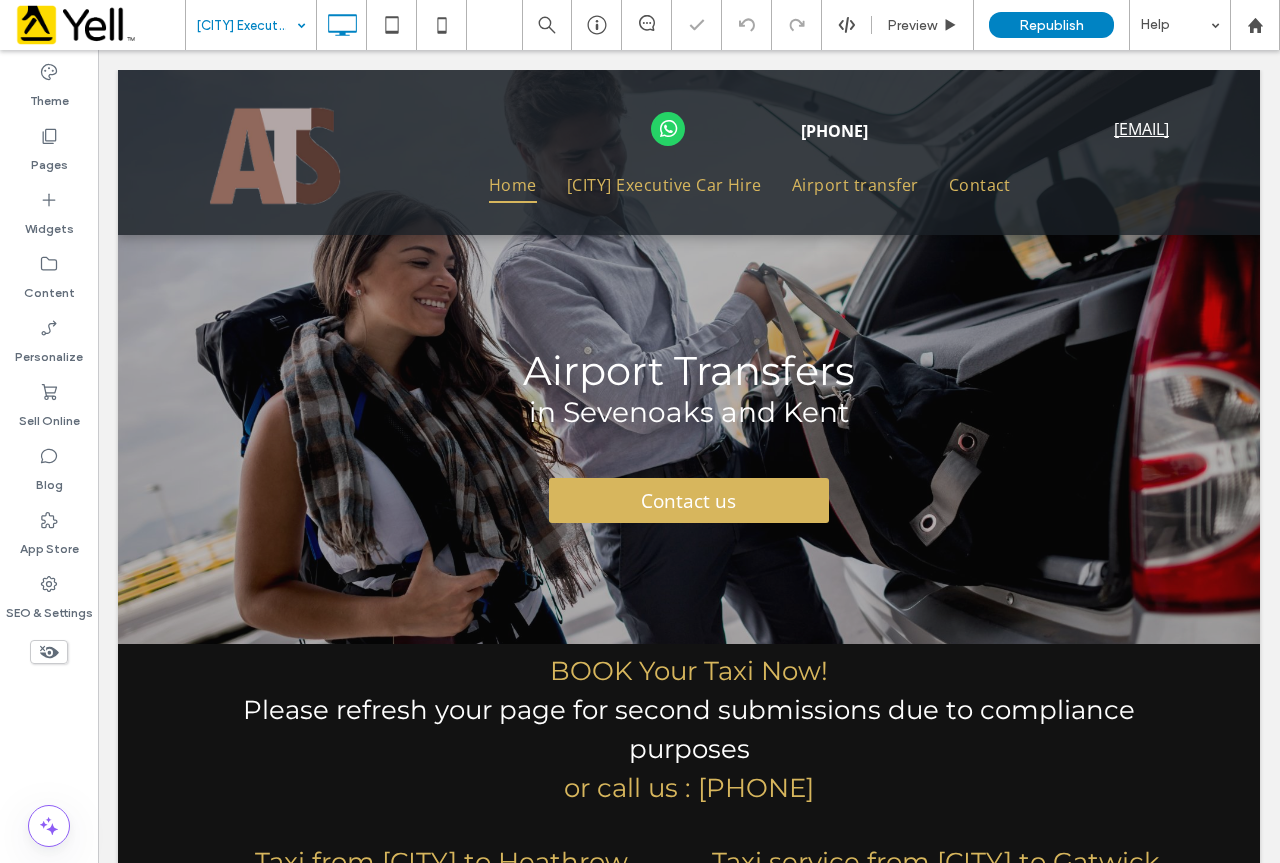click at bounding box center (246, 25) 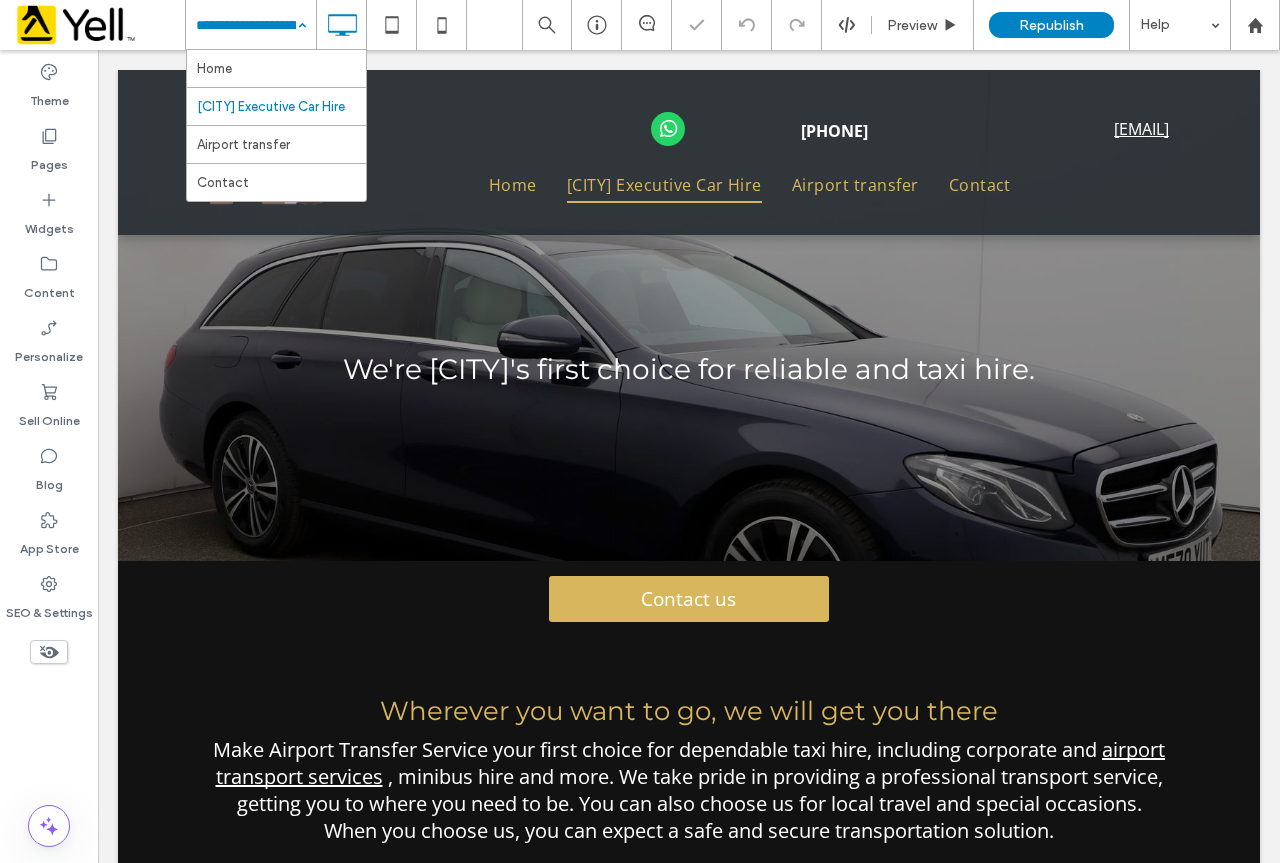 scroll, scrollTop: 0, scrollLeft: 0, axis: both 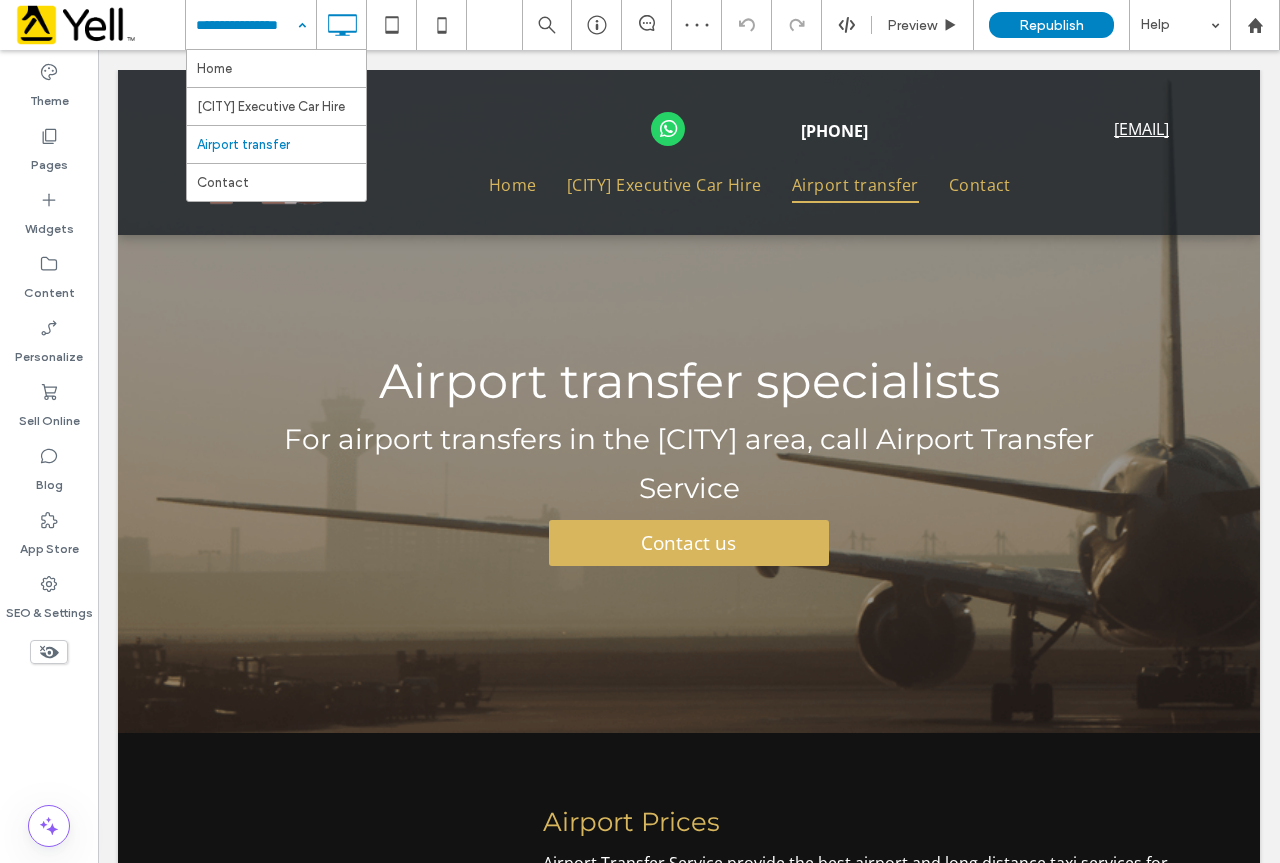 click at bounding box center (246, 25) 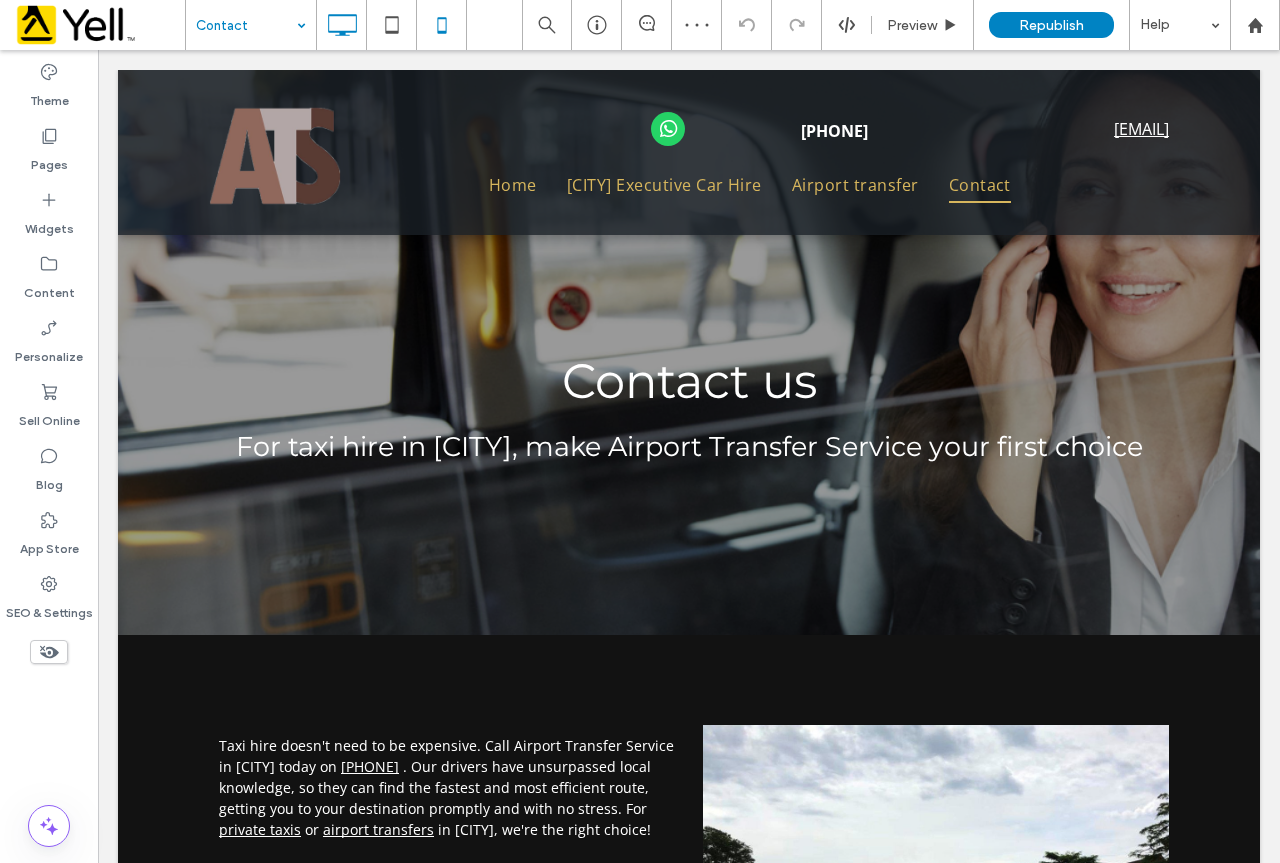 scroll, scrollTop: 0, scrollLeft: 0, axis: both 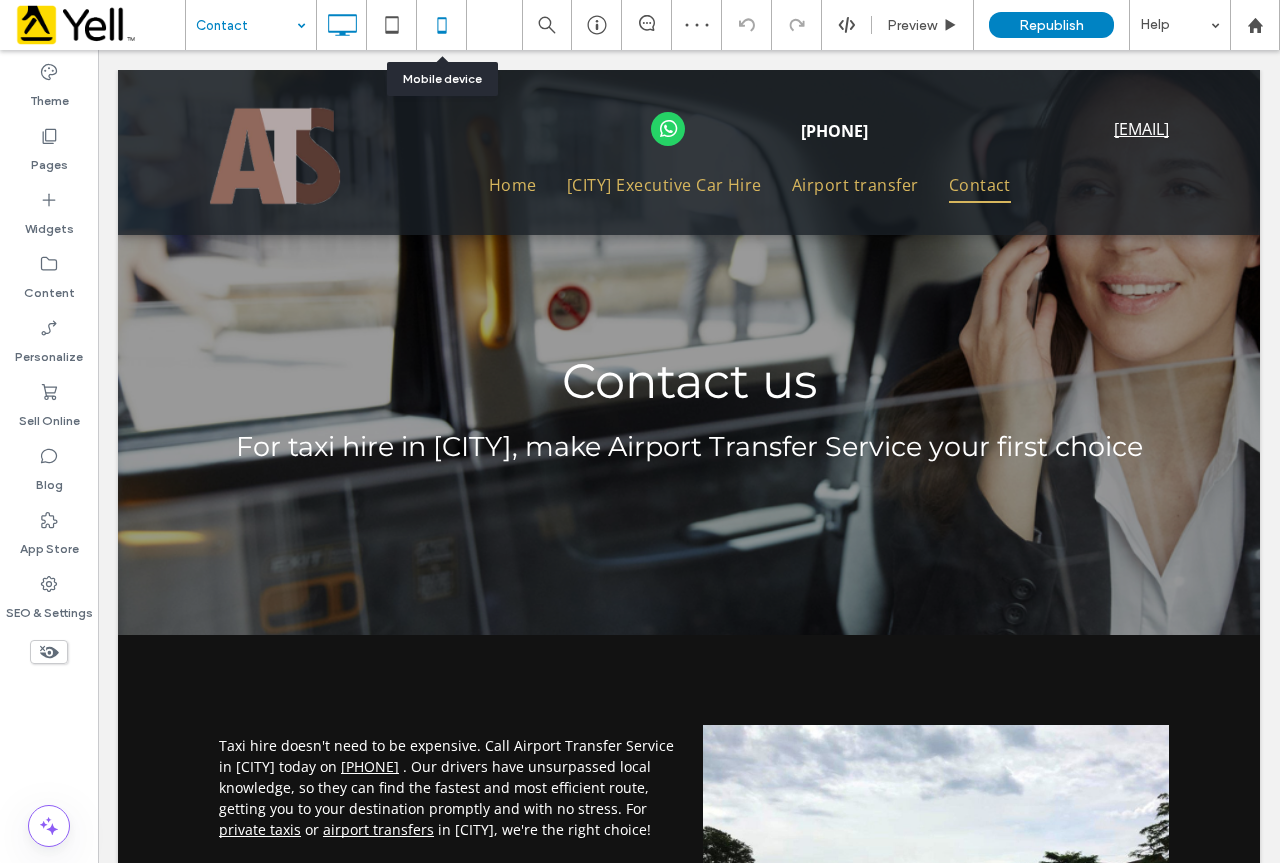 click 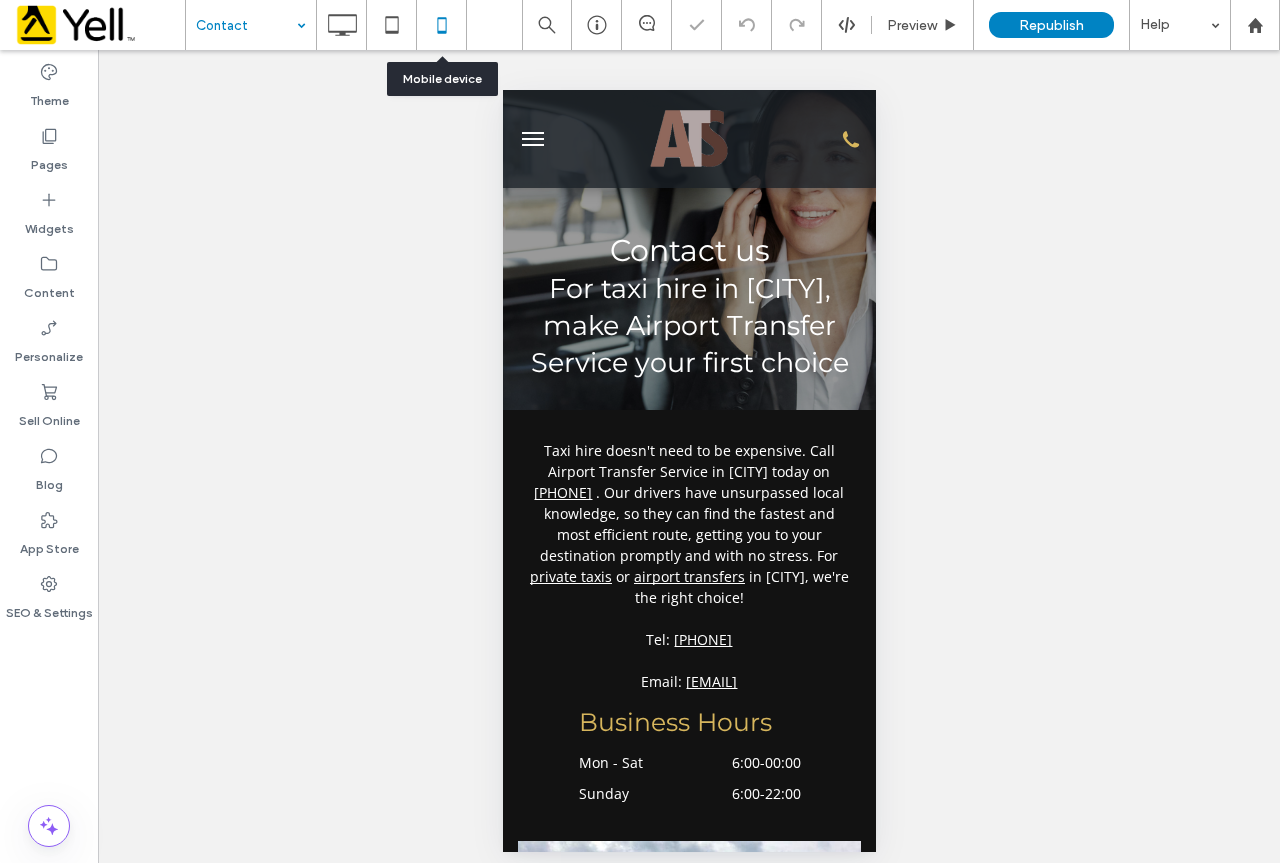 scroll, scrollTop: 0, scrollLeft: 0, axis: both 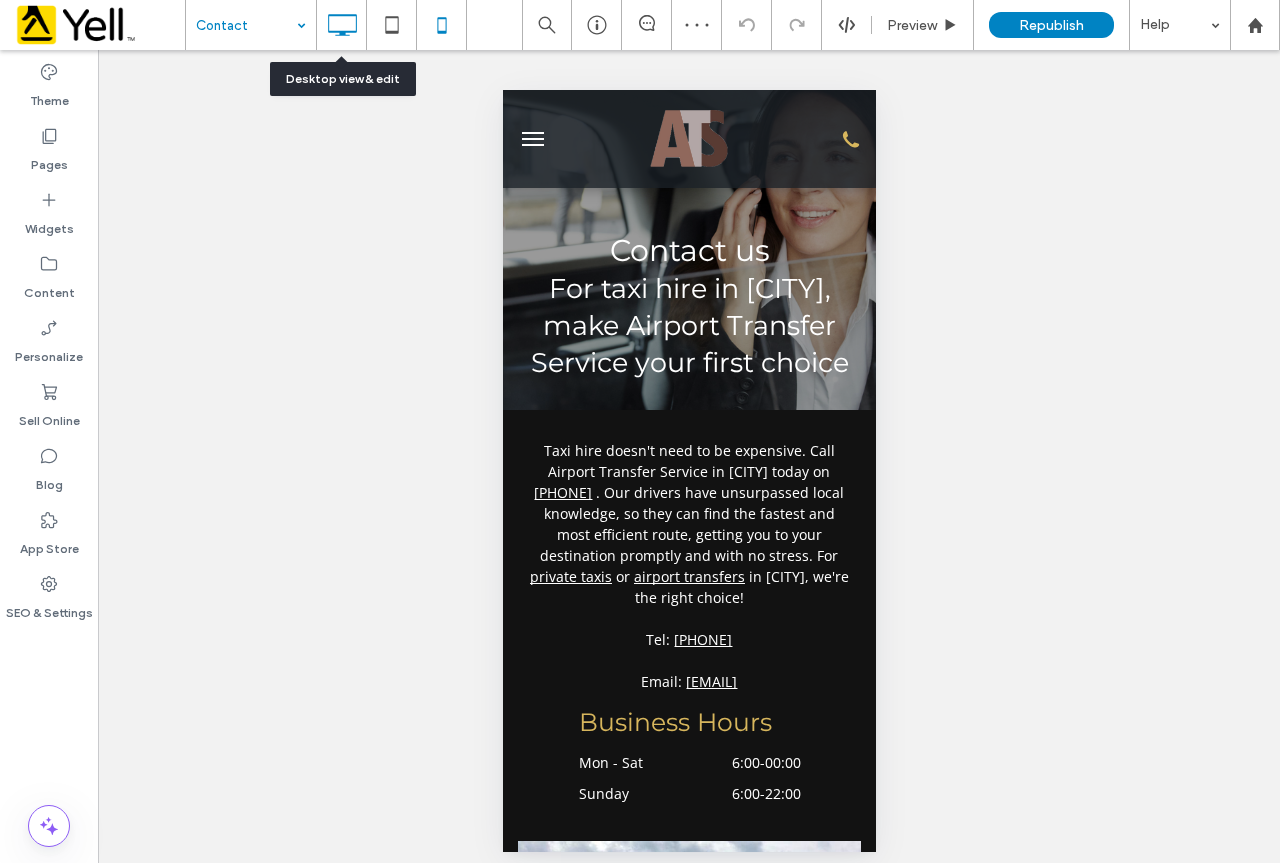 click 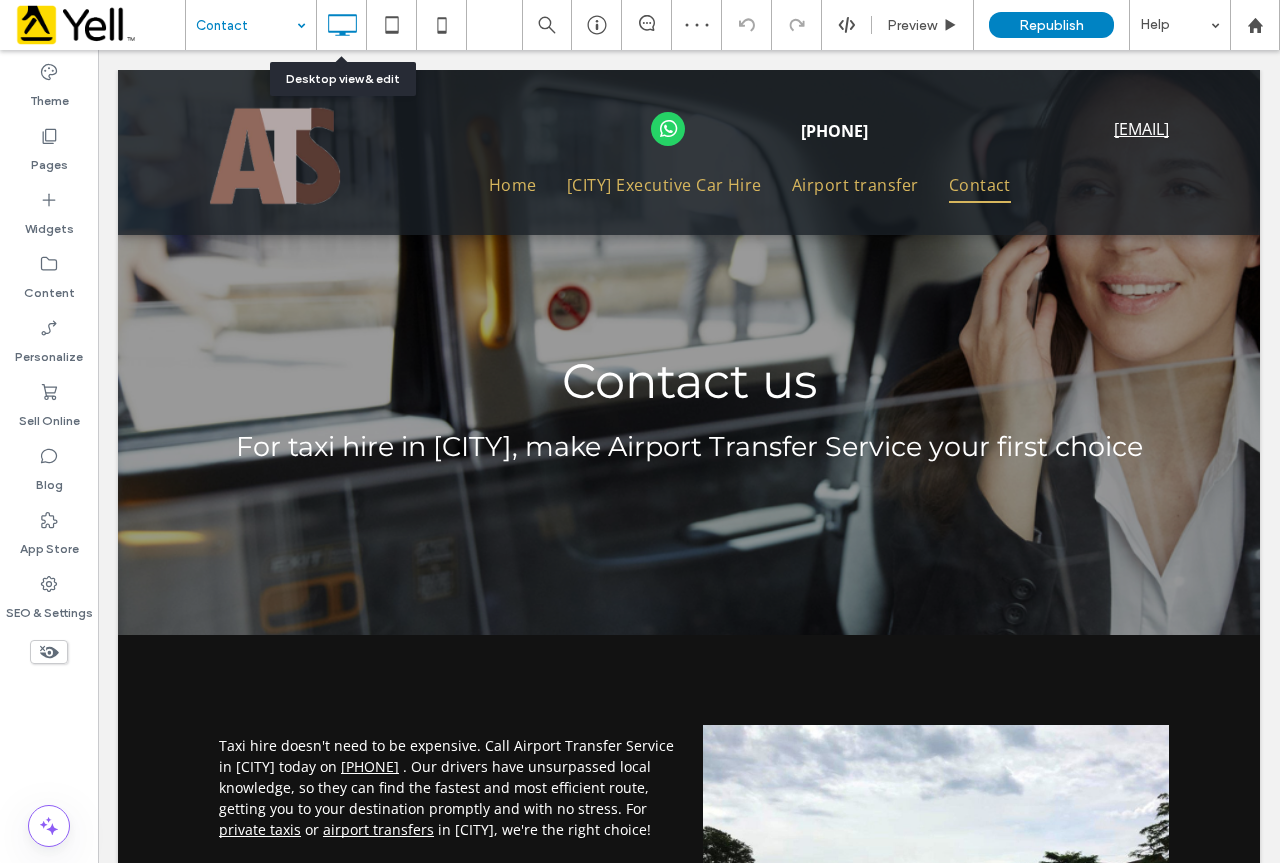 scroll, scrollTop: 0, scrollLeft: 0, axis: both 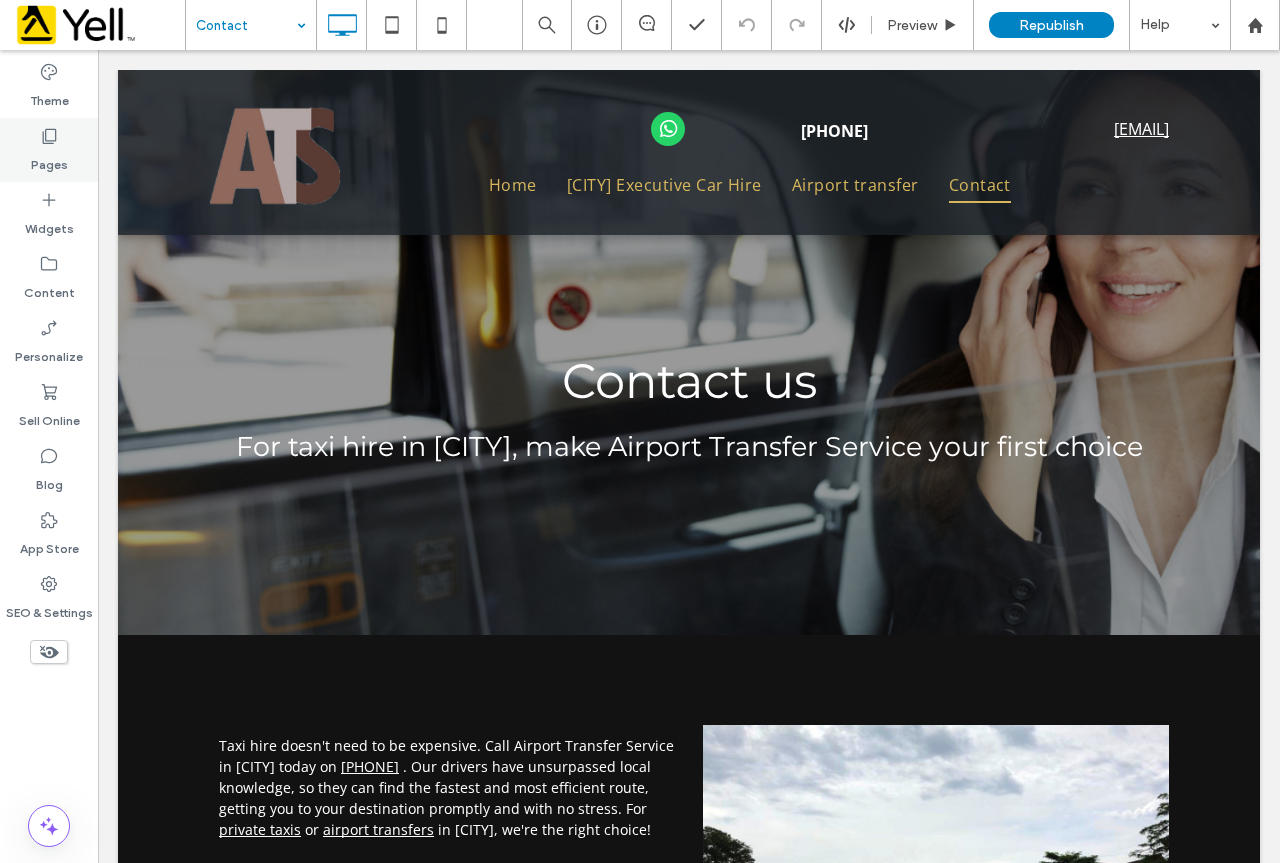 click on "Pages" at bounding box center (49, 150) 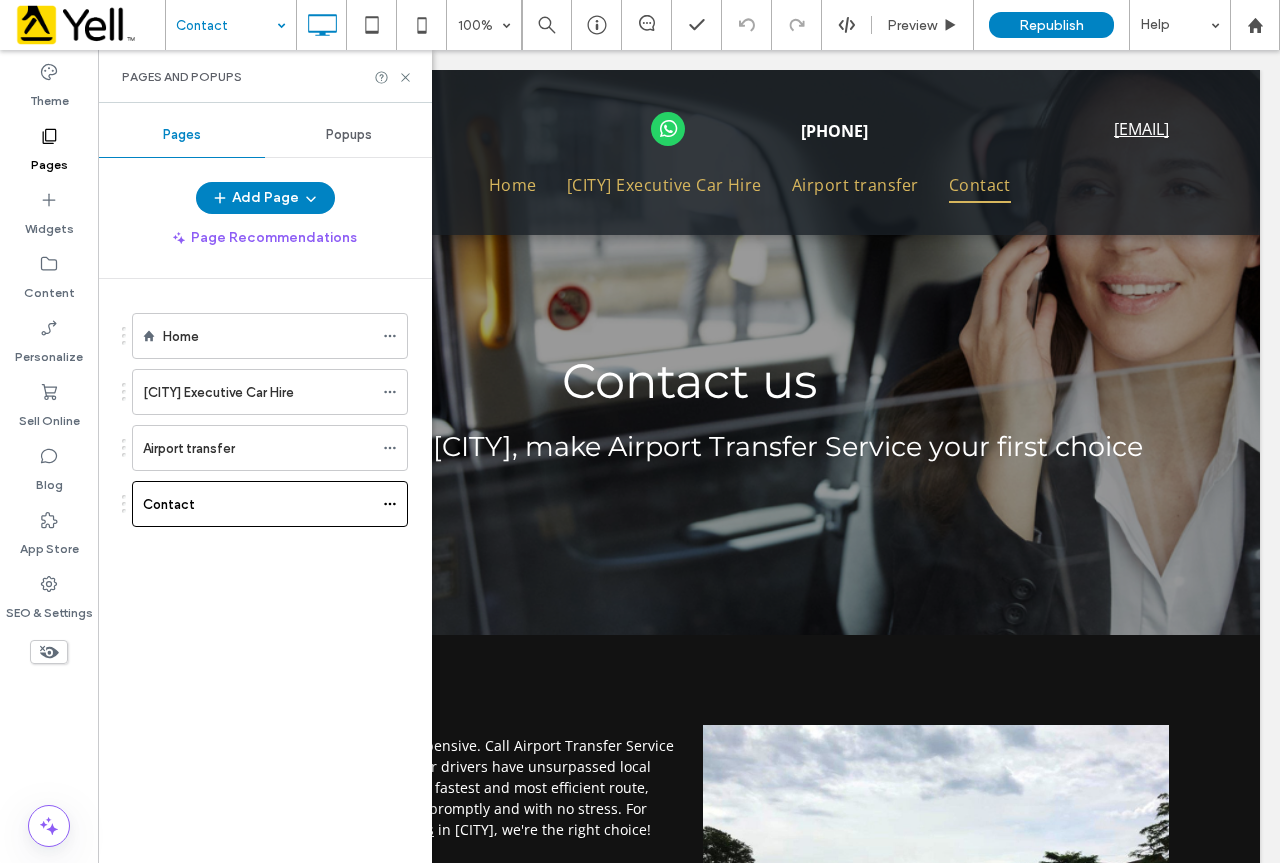 click on "Popups" at bounding box center (349, 135) 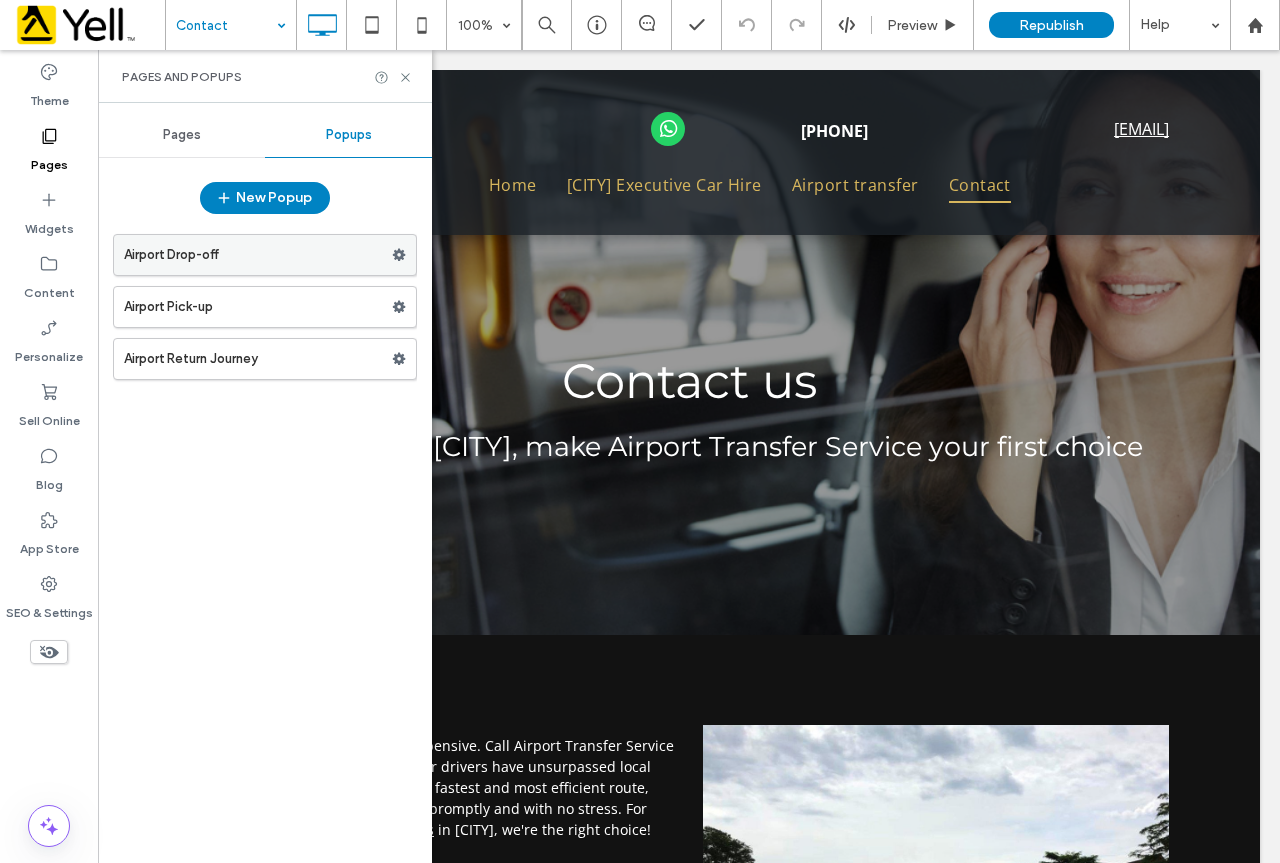 click on "Airport Drop-off" at bounding box center (258, 255) 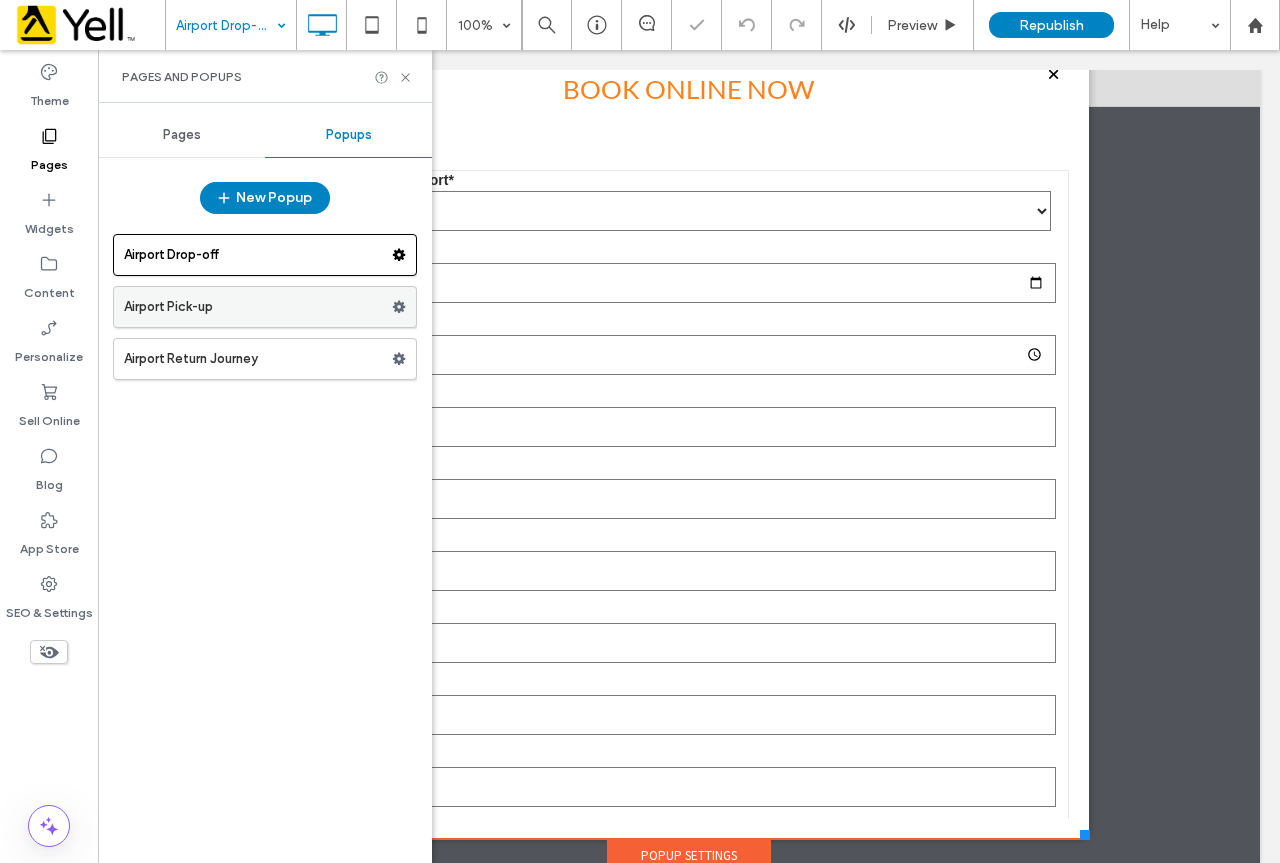 scroll, scrollTop: 0, scrollLeft: 0, axis: both 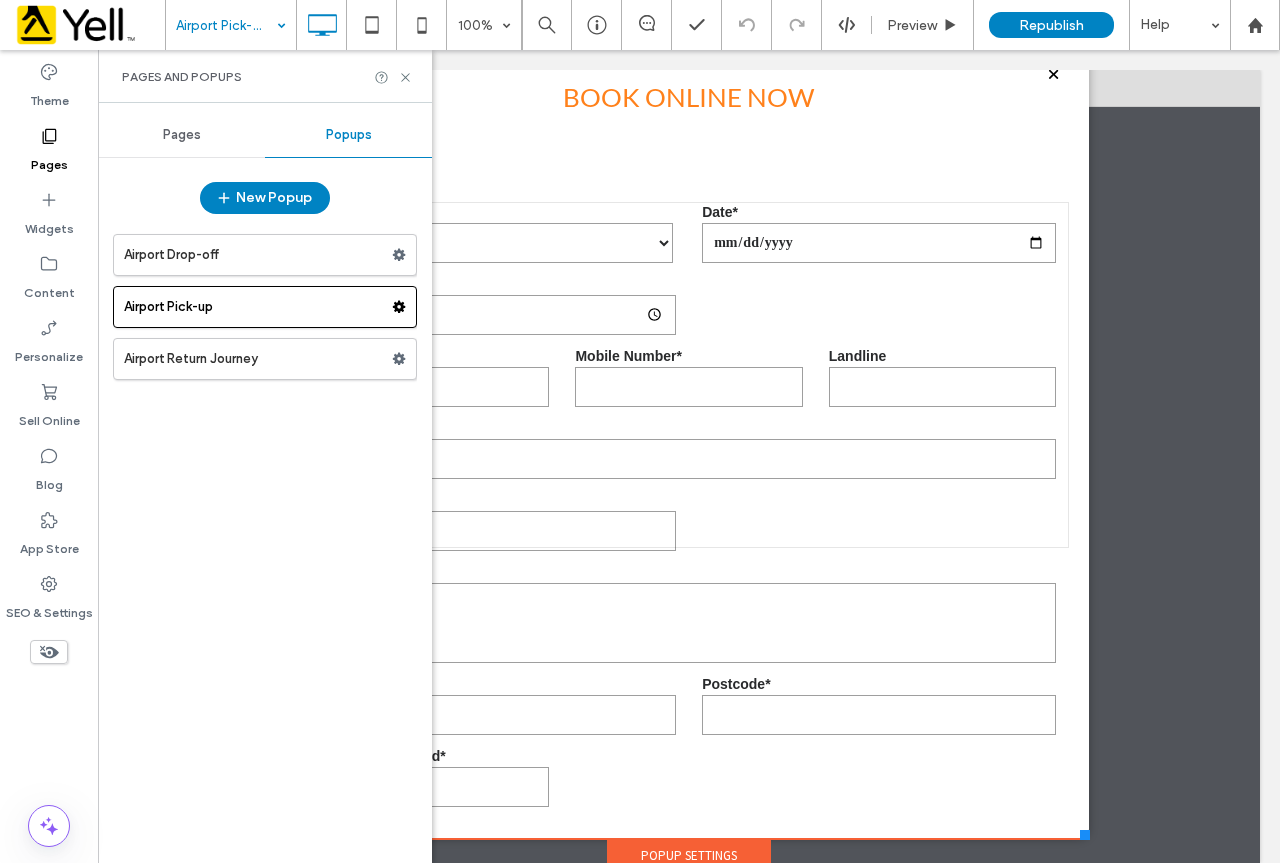 click on "Airport Return Journey" at bounding box center [258, 359] 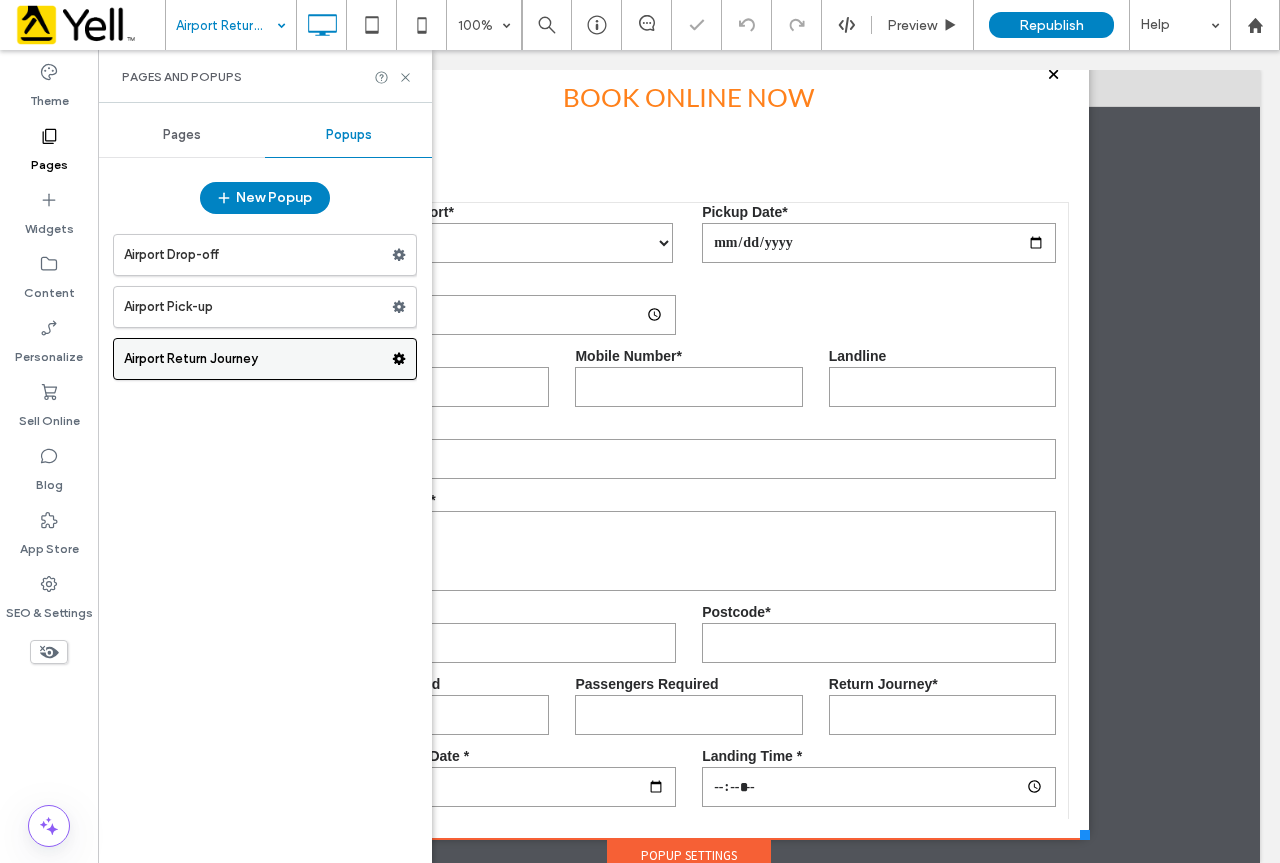 scroll, scrollTop: 0, scrollLeft: 0, axis: both 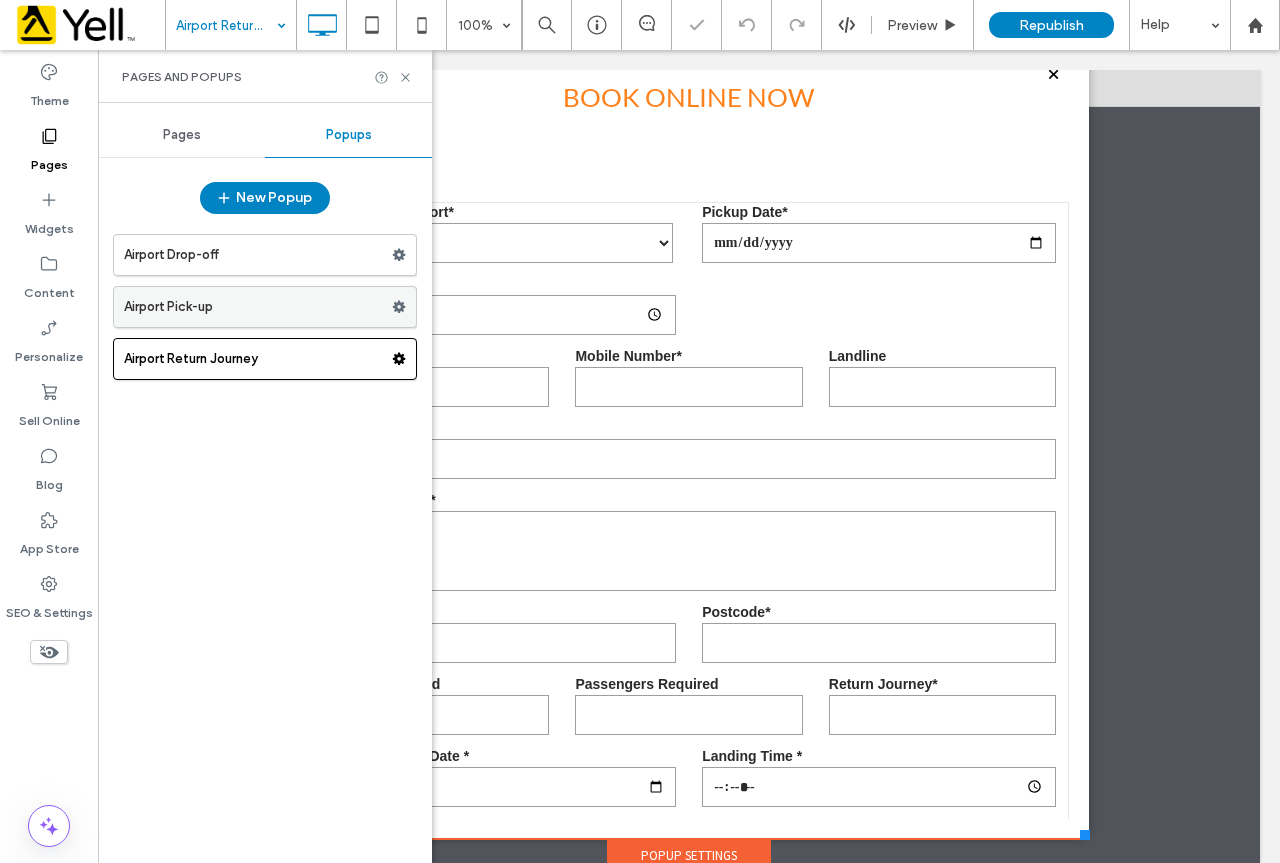 click on "Airport Pick-up" at bounding box center [258, 307] 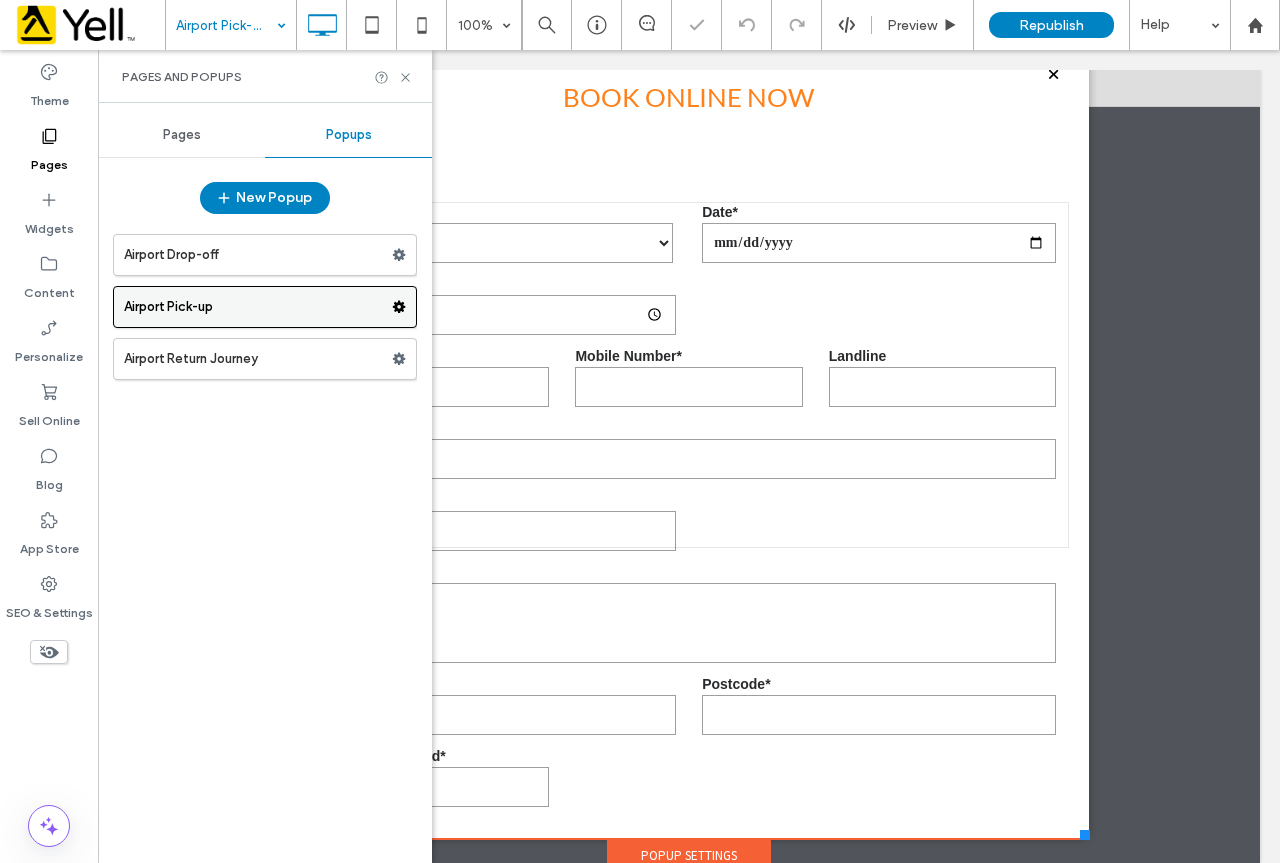 scroll, scrollTop: 0, scrollLeft: 0, axis: both 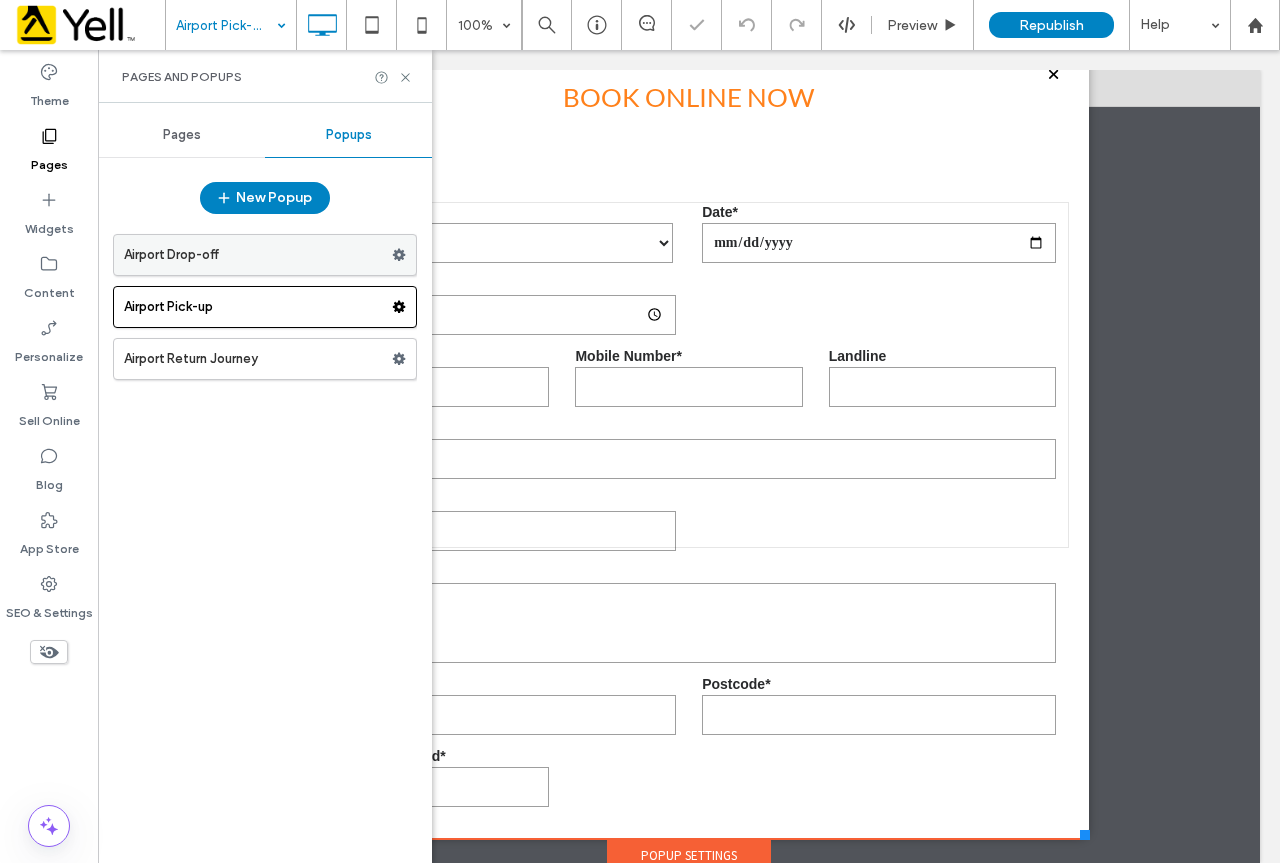 click on "Airport Drop-off" at bounding box center [258, 255] 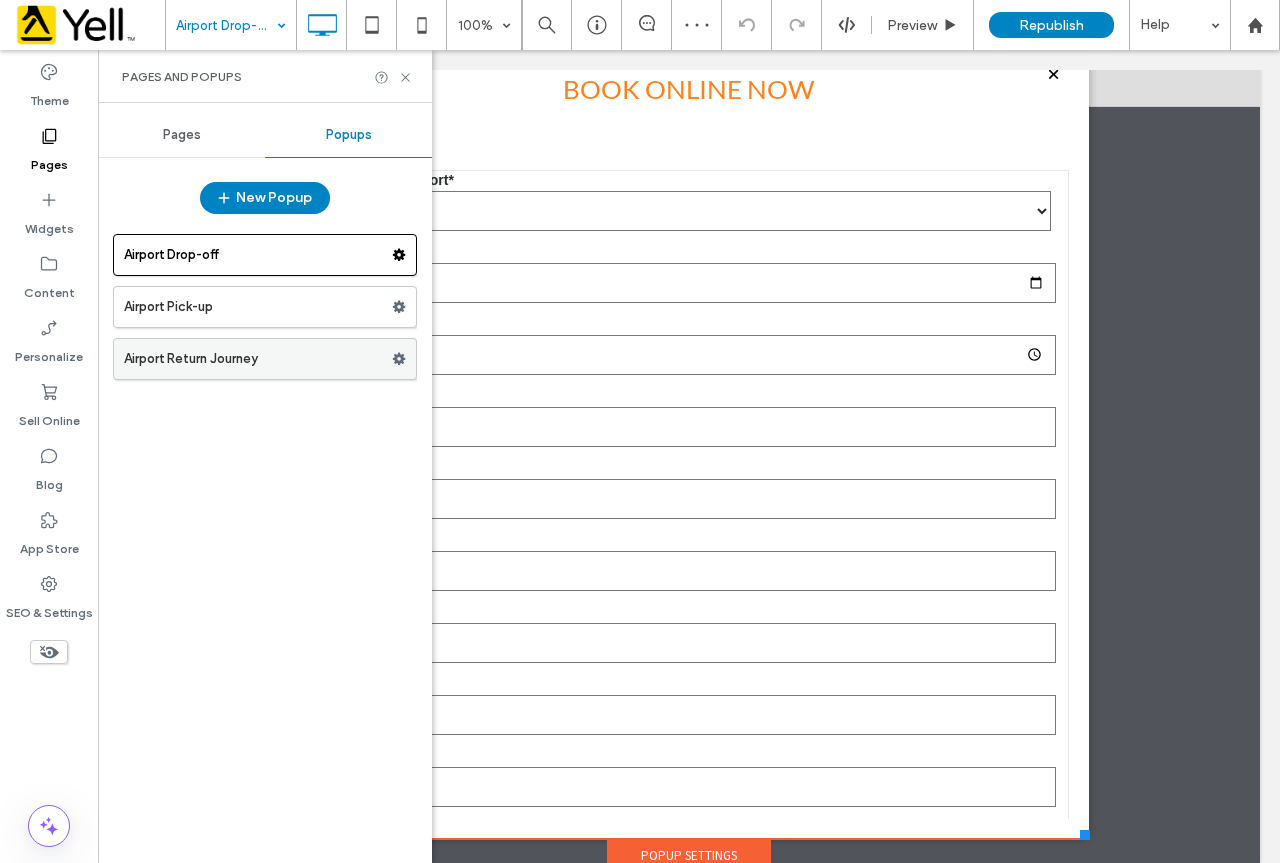 scroll, scrollTop: 0, scrollLeft: 0, axis: both 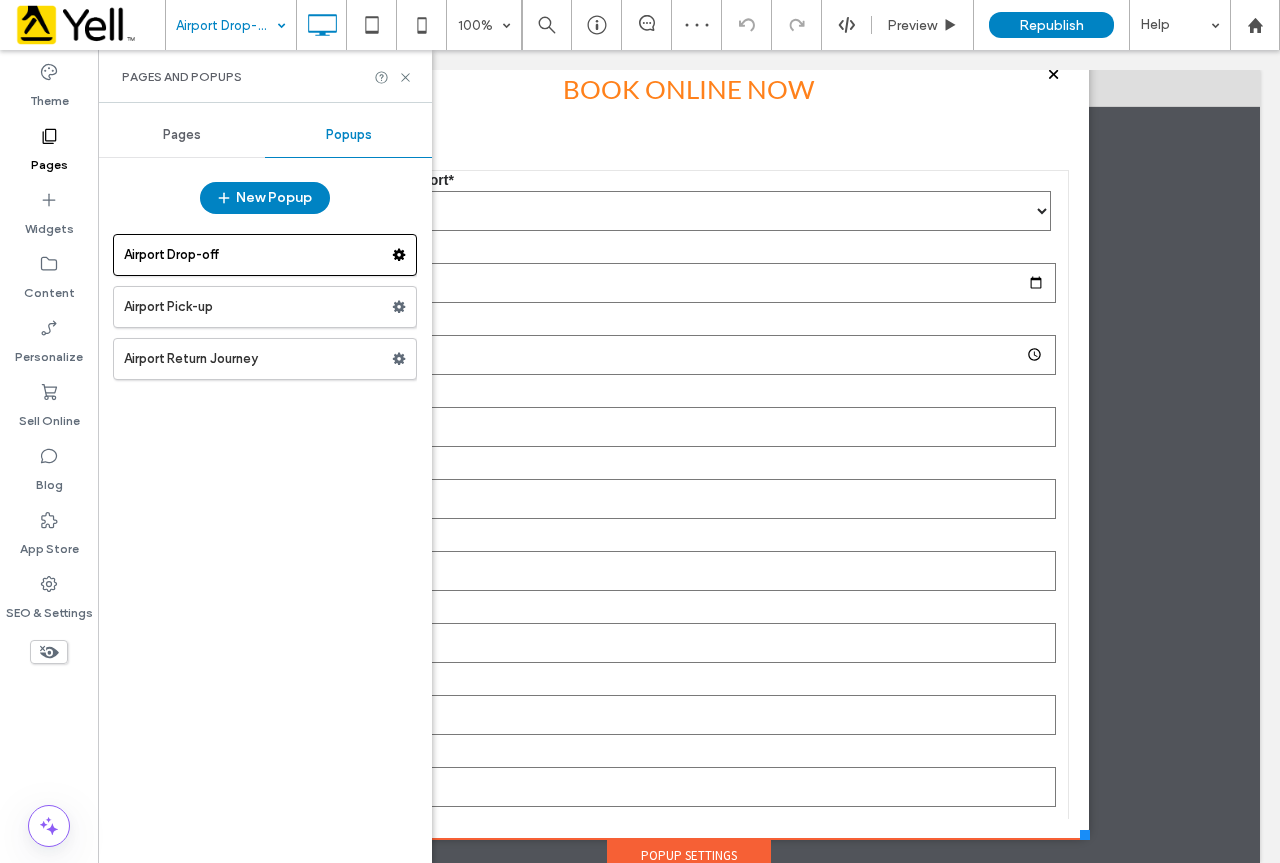click on "Airport Drop-off Airport Pick-up Airport Return Journey" at bounding box center (265, 302) 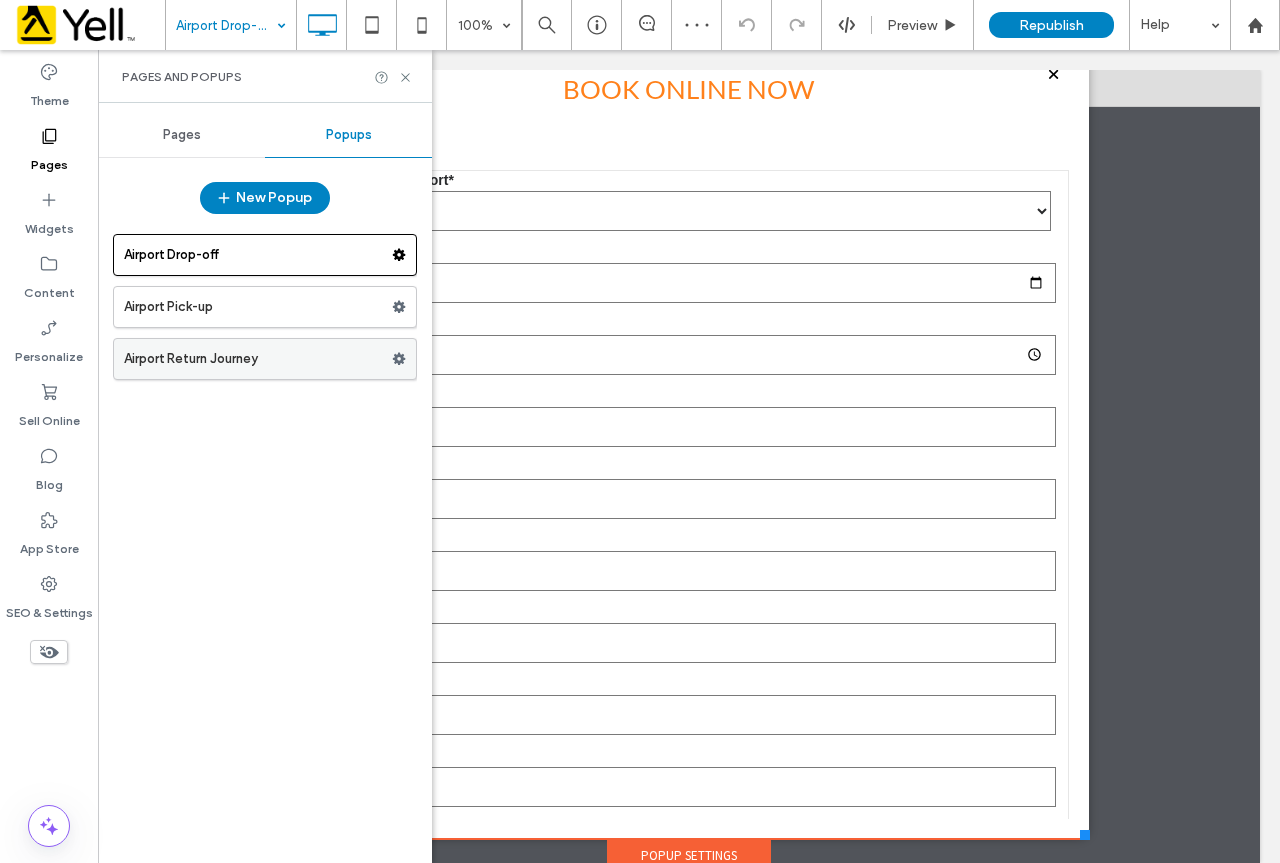 click on "Airport Return Journey" at bounding box center [258, 359] 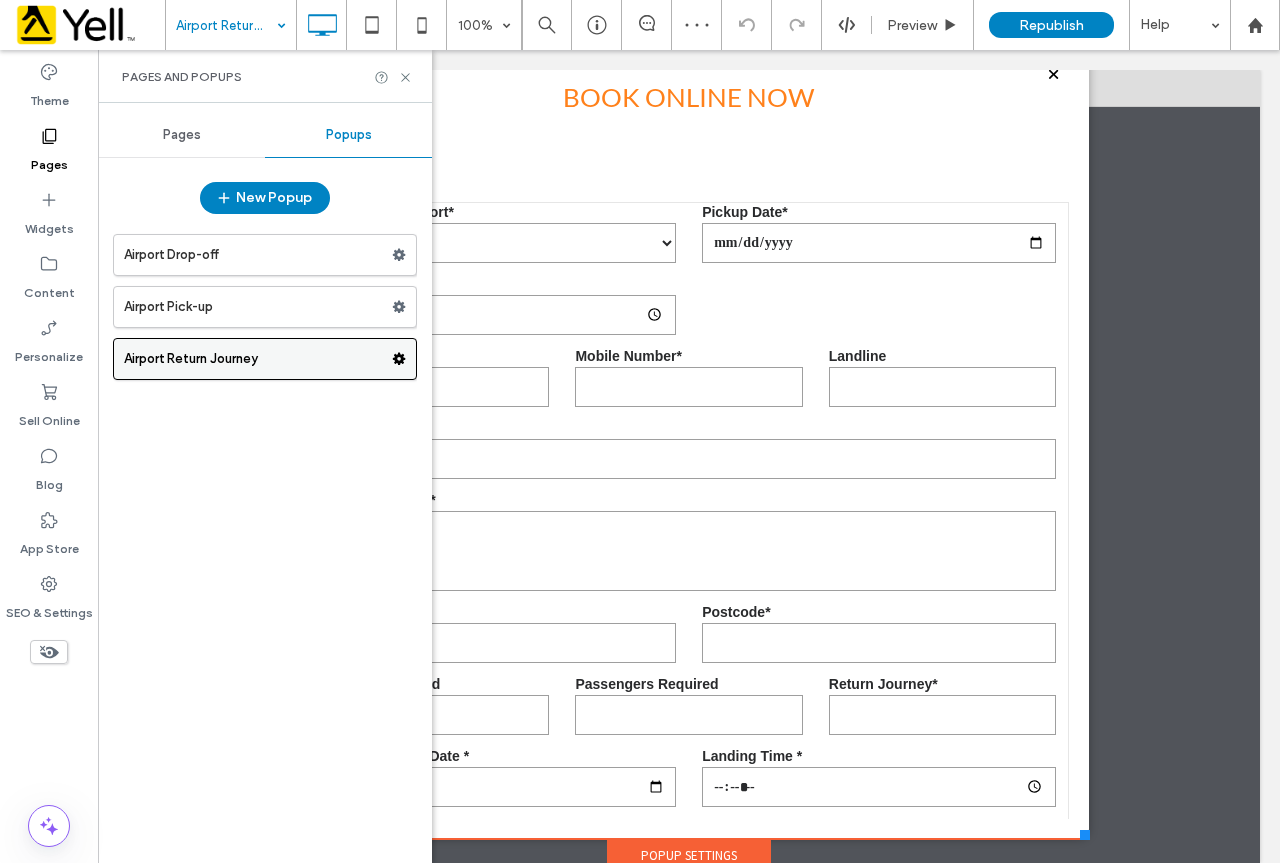 scroll, scrollTop: 0, scrollLeft: 0, axis: both 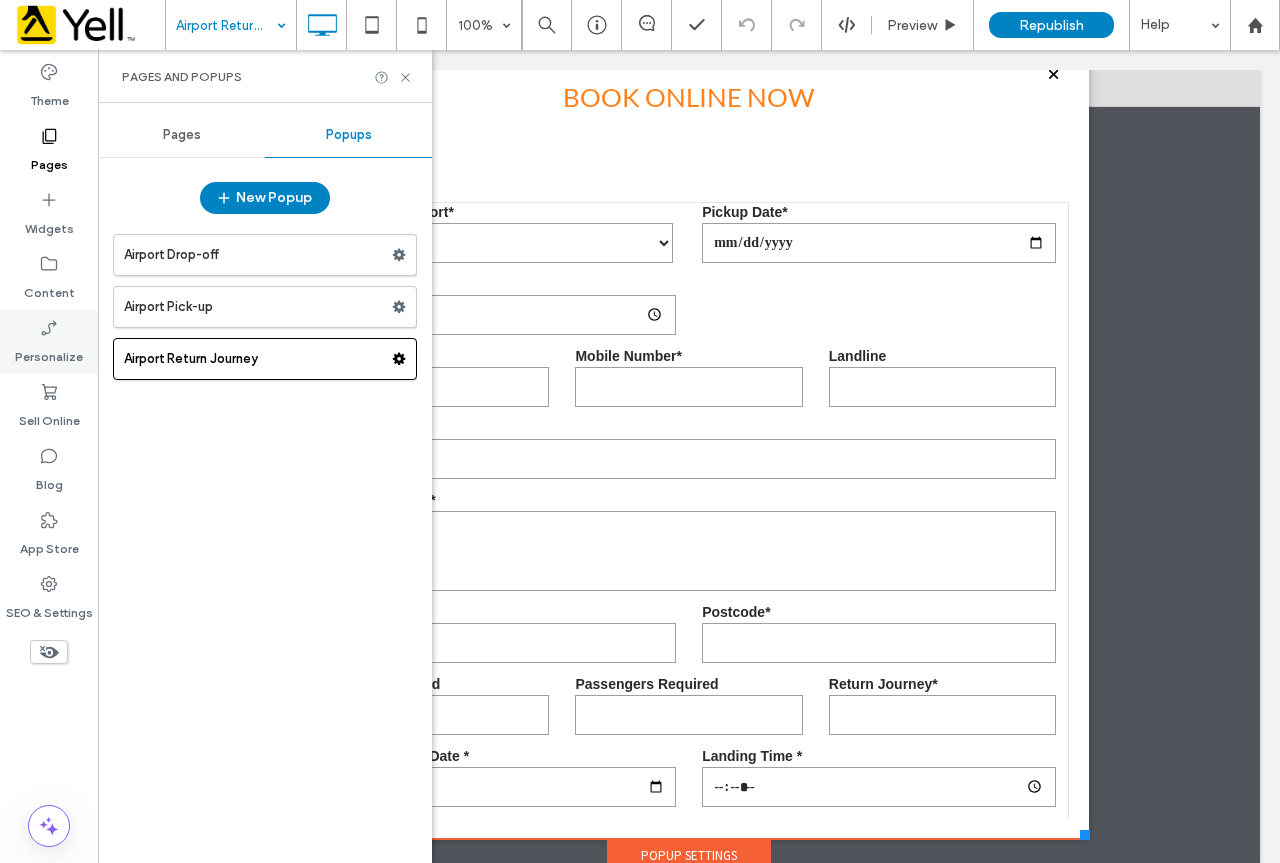 click 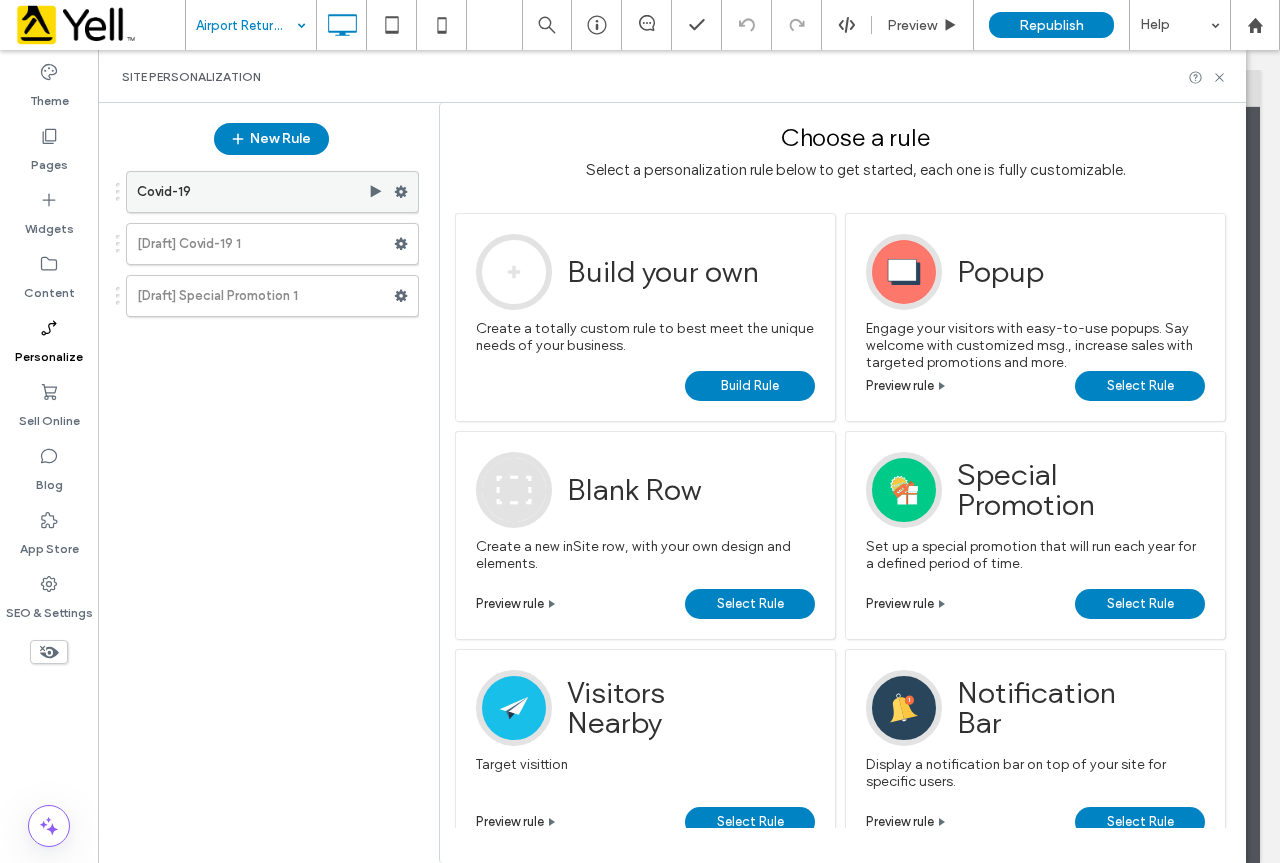 click on "Covid-19" at bounding box center (252, 192) 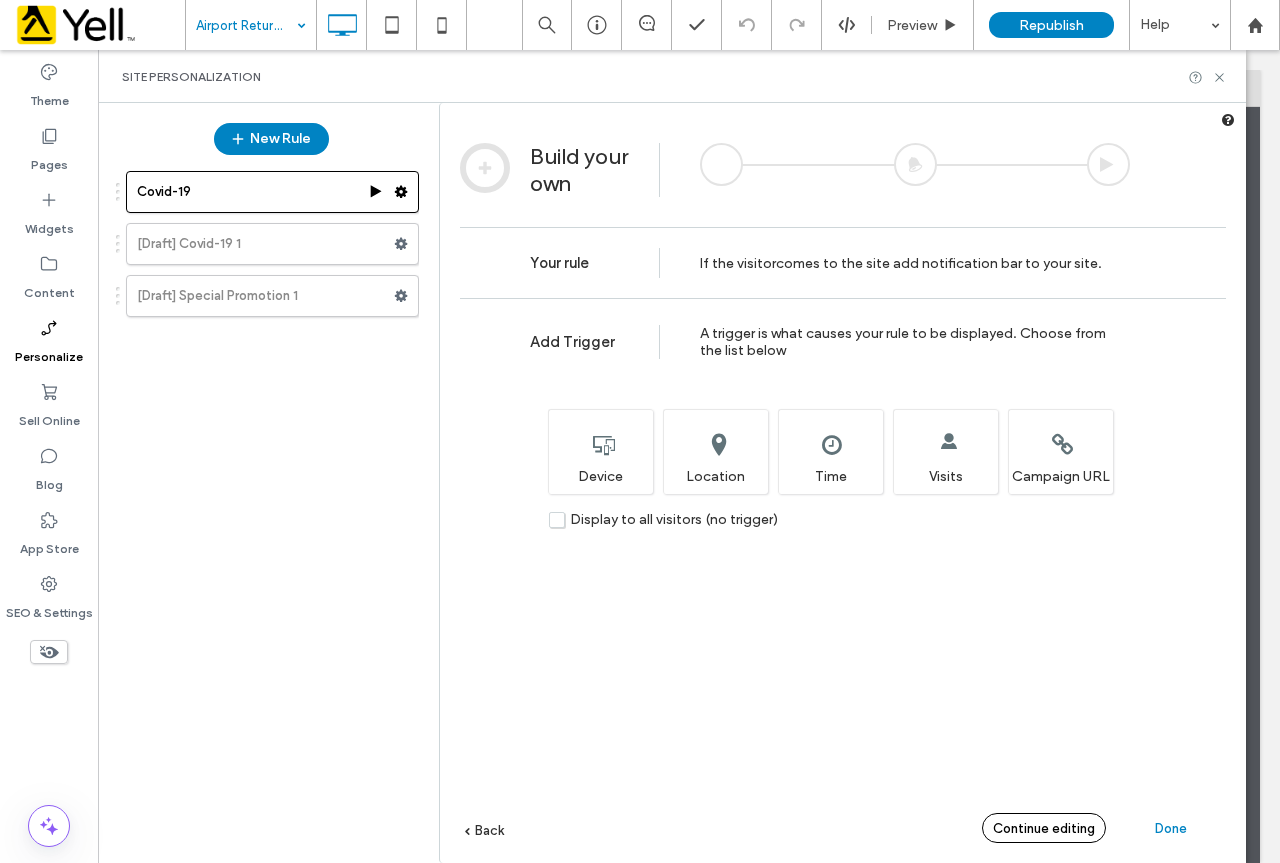 click on "Continue editing" at bounding box center (1044, 828) 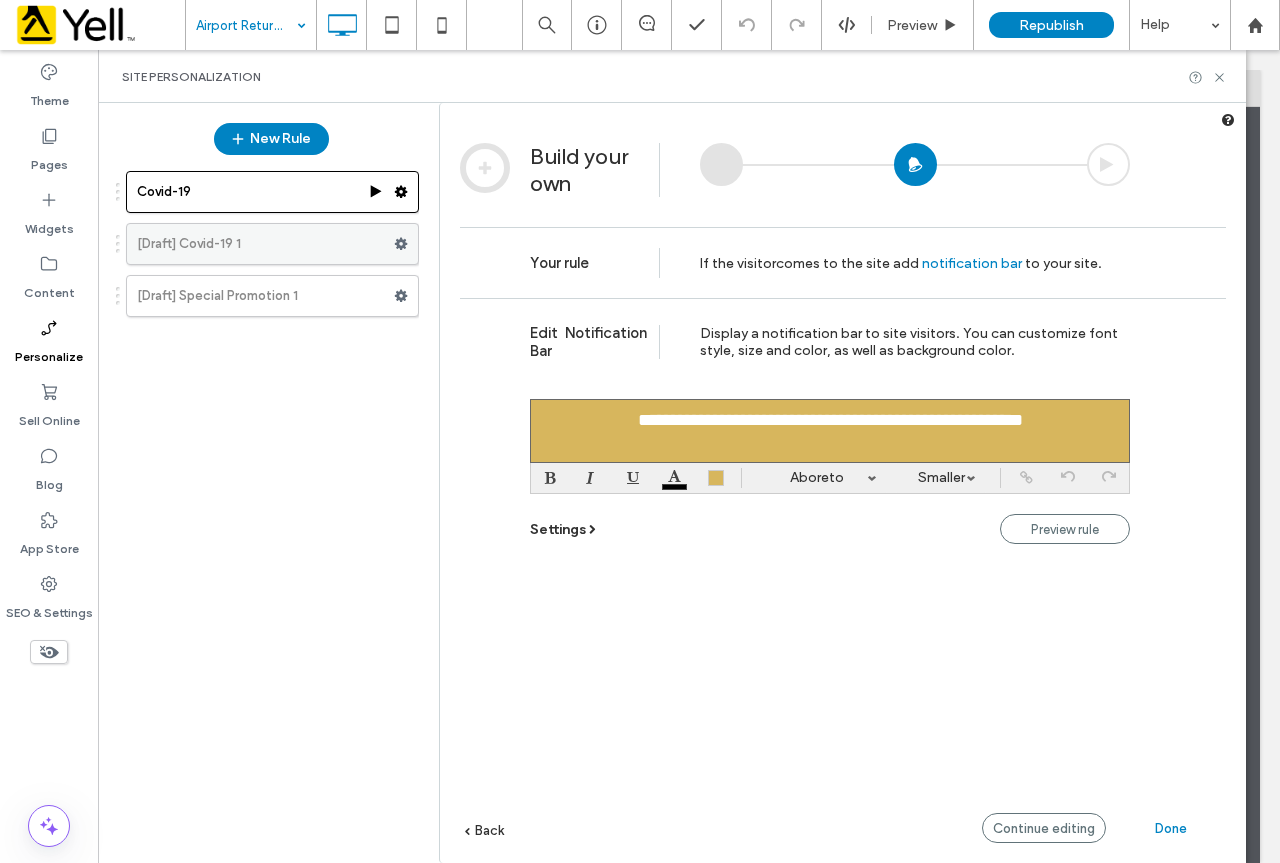 click 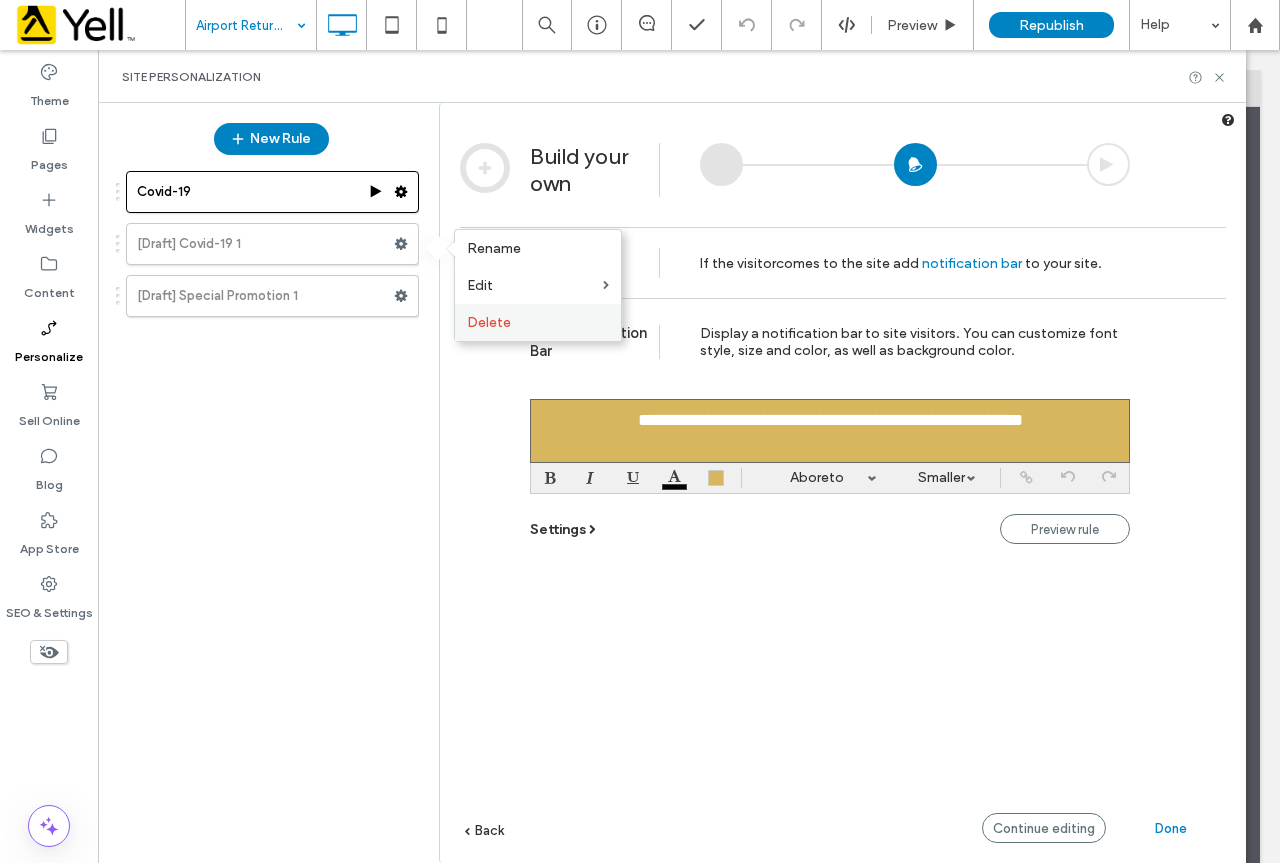 click on "Delete" at bounding box center (489, 322) 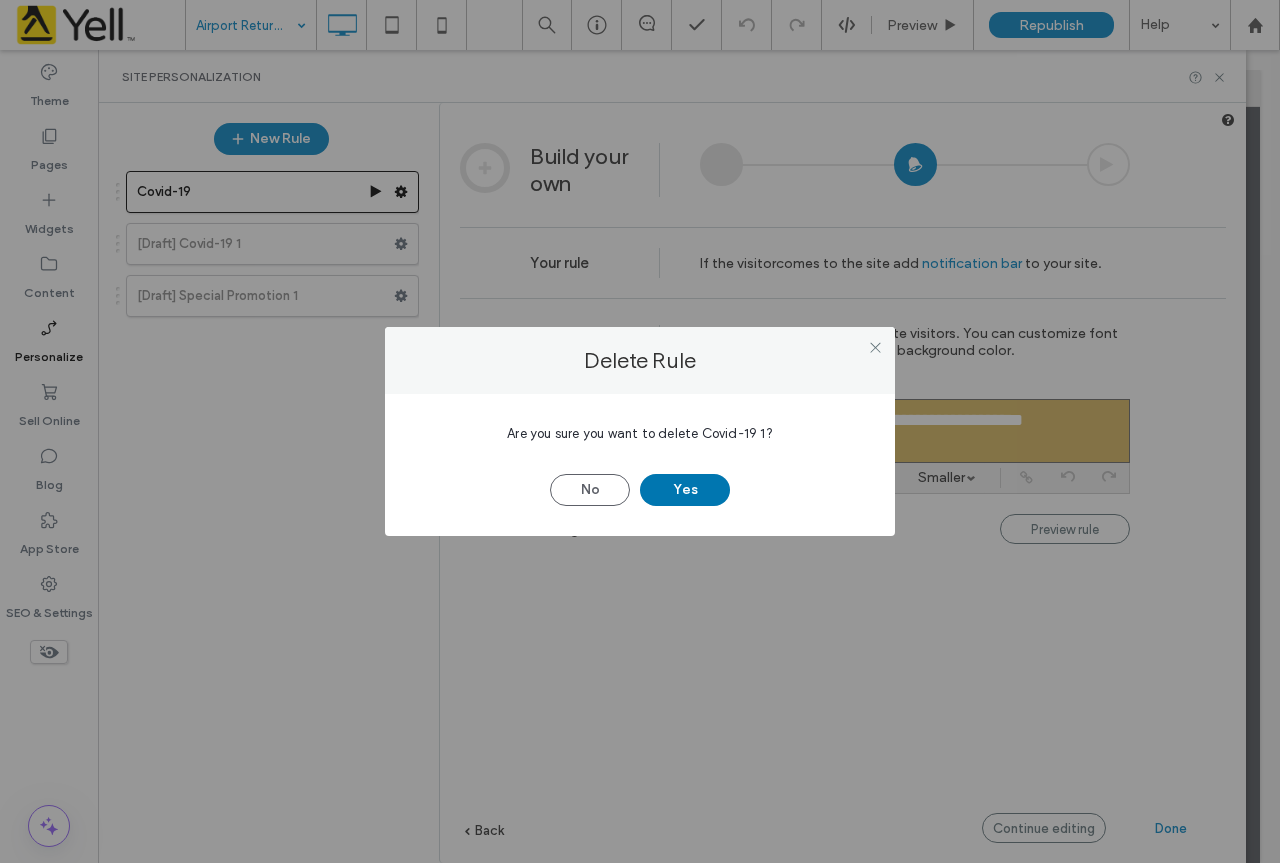 click on "Yes" at bounding box center (685, 490) 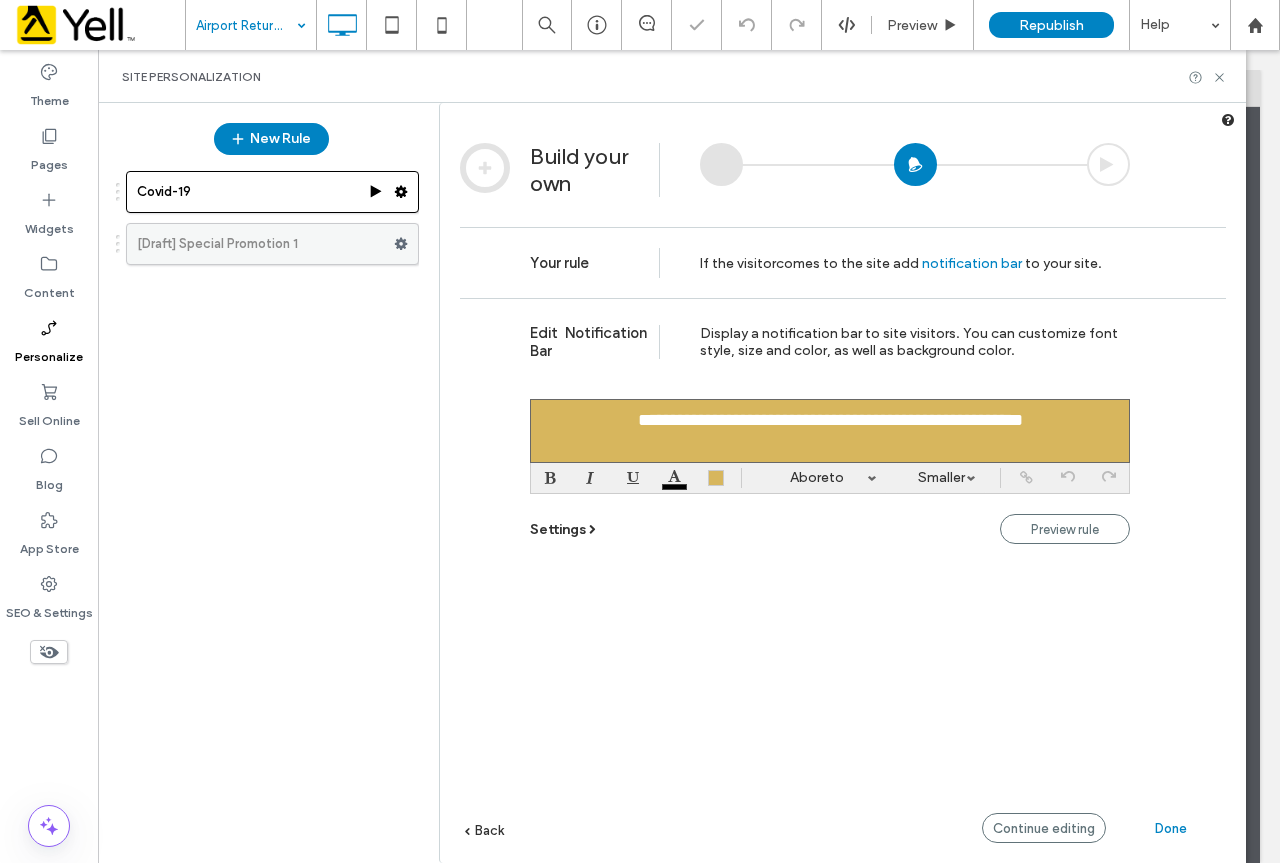 click 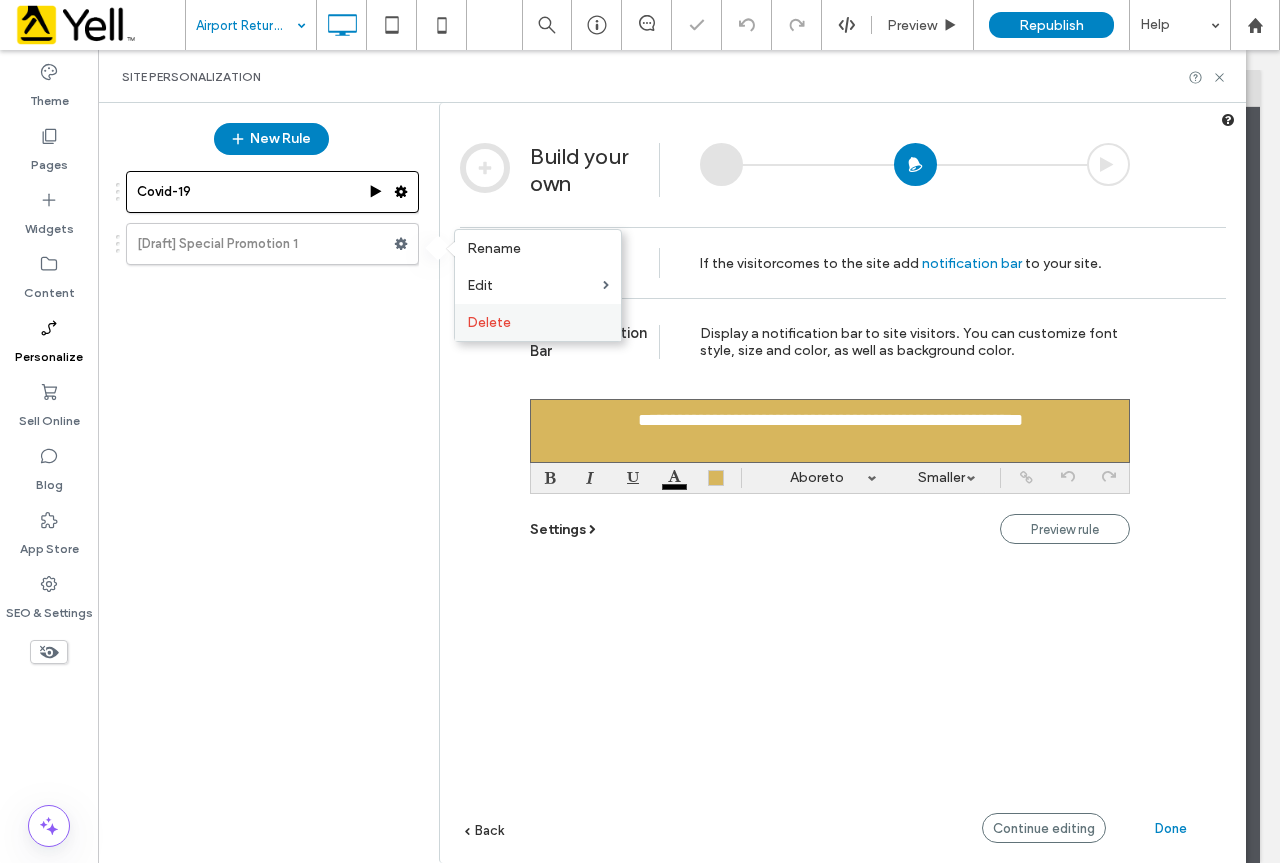 click on "Delete" at bounding box center [538, 322] 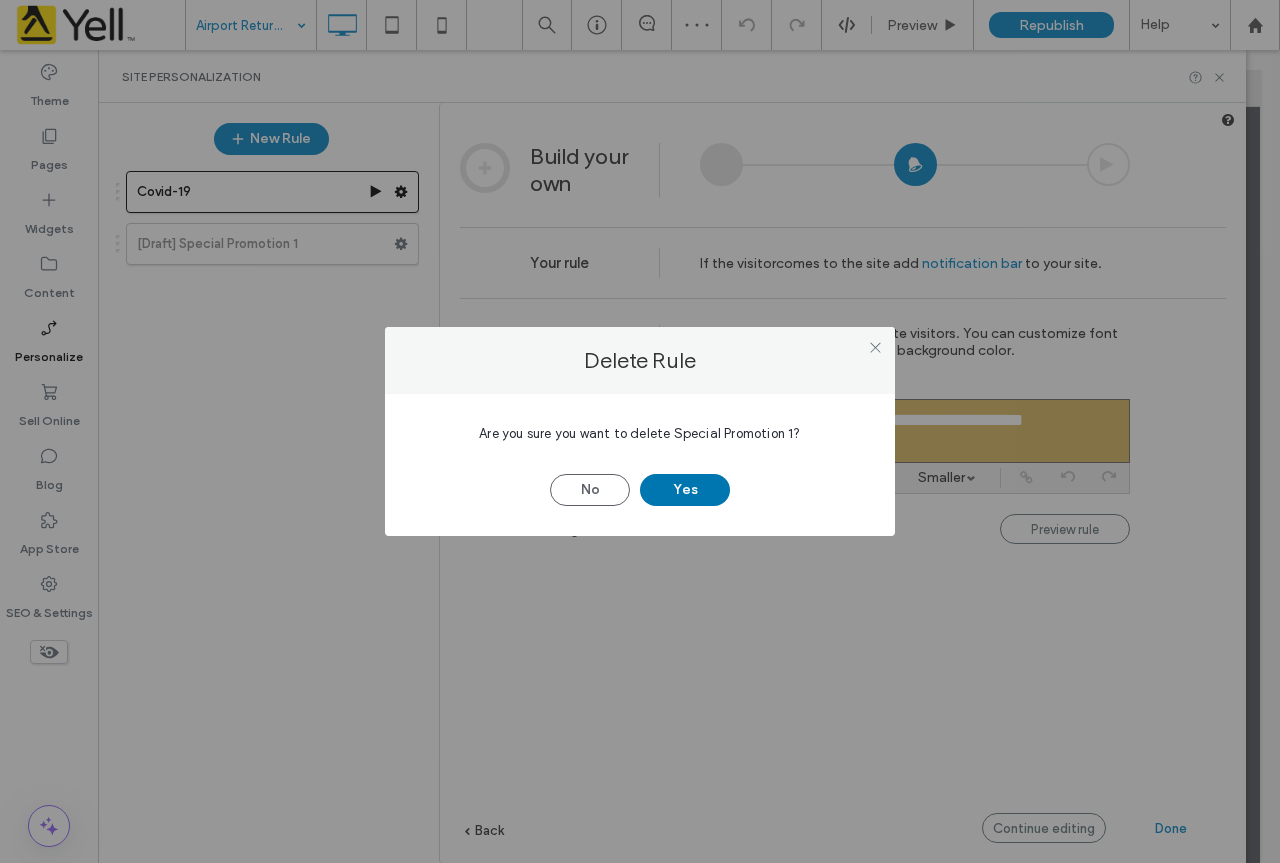 click on "Yes" at bounding box center [685, 490] 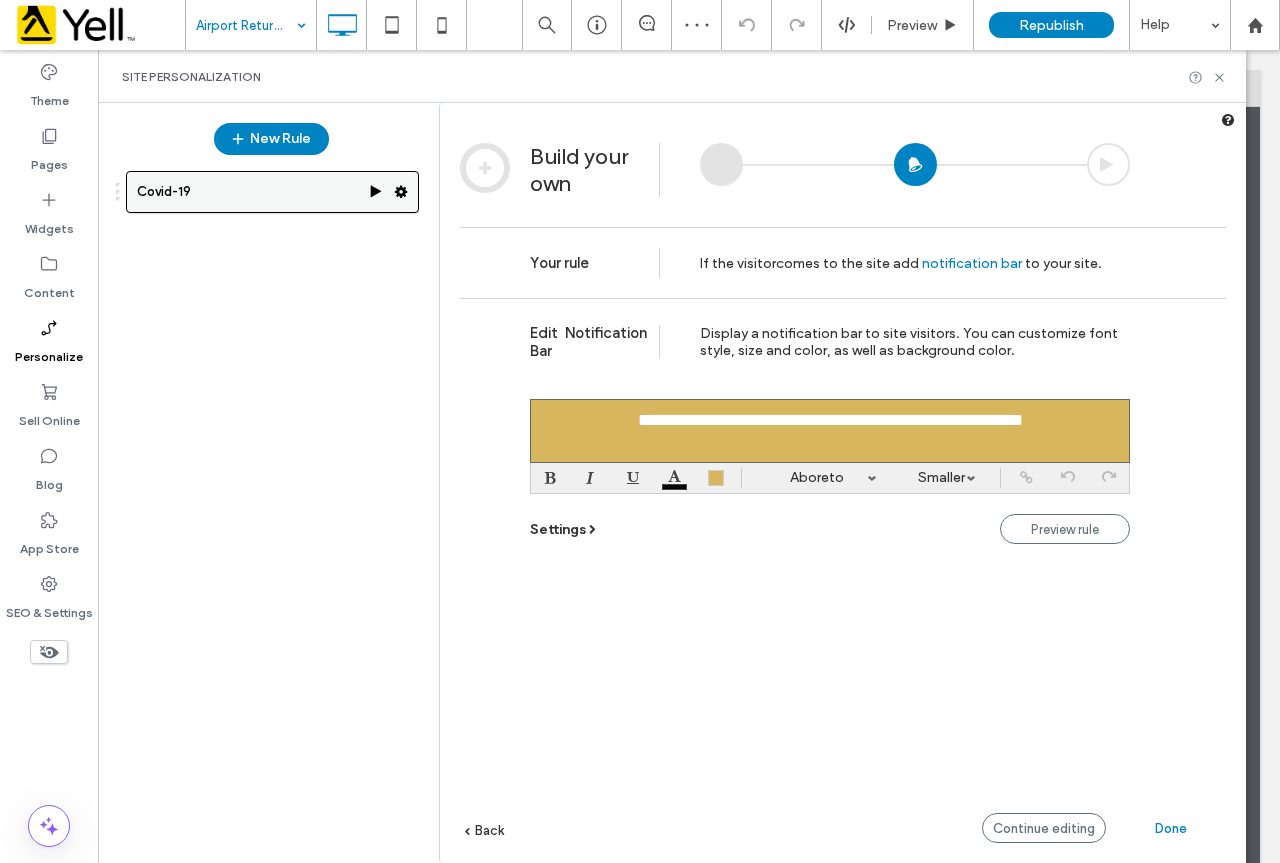 click 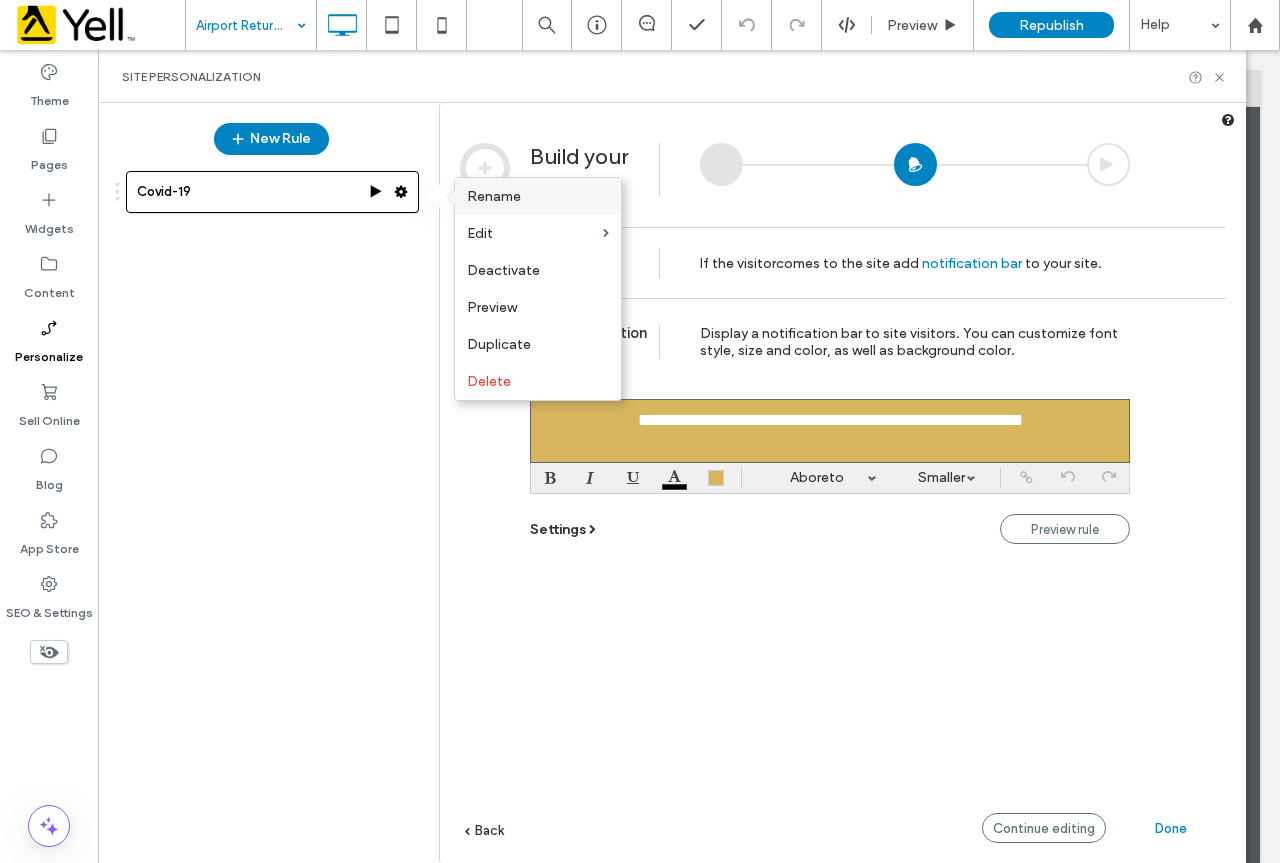 click on "Rename" at bounding box center [494, 196] 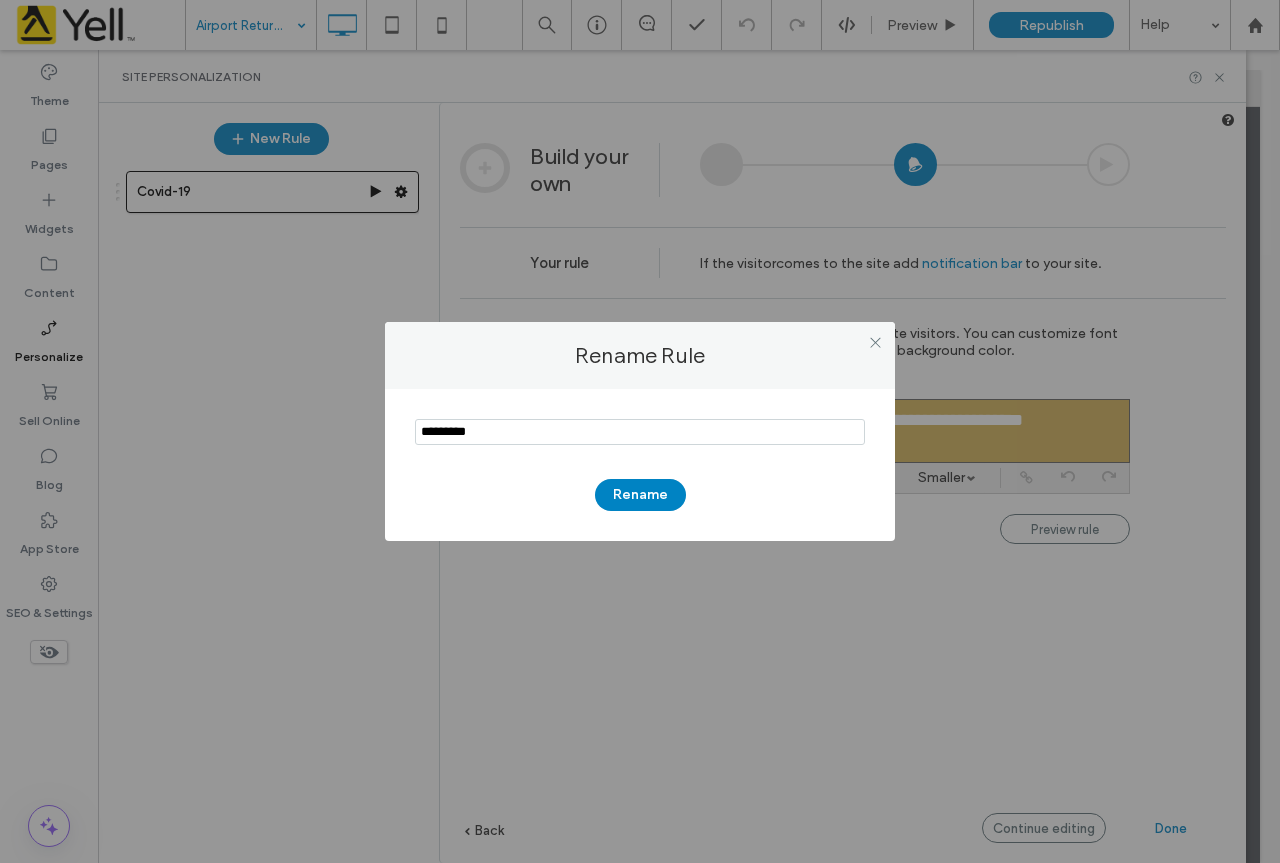 drag, startPoint x: 490, startPoint y: 430, endPoint x: 348, endPoint y: 413, distance: 143.01399 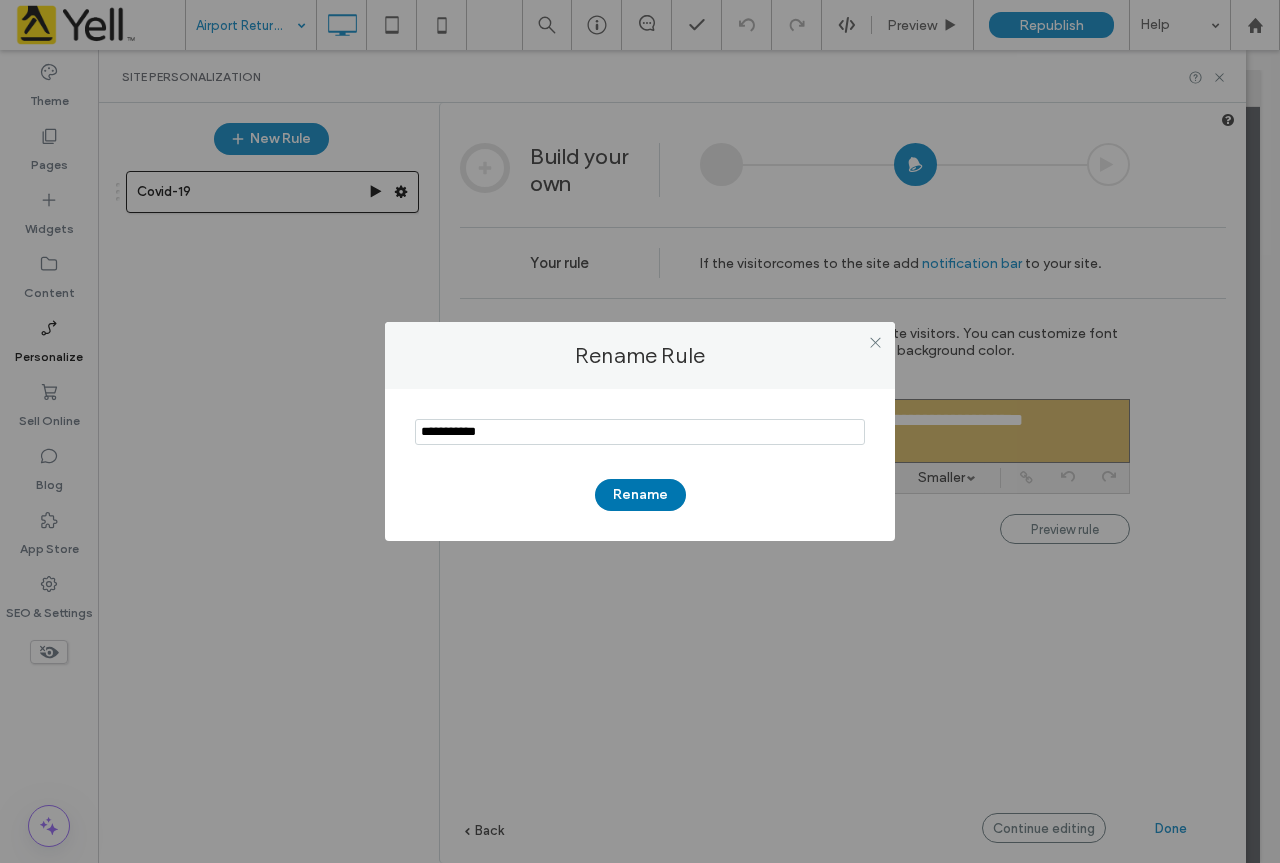 type on "**********" 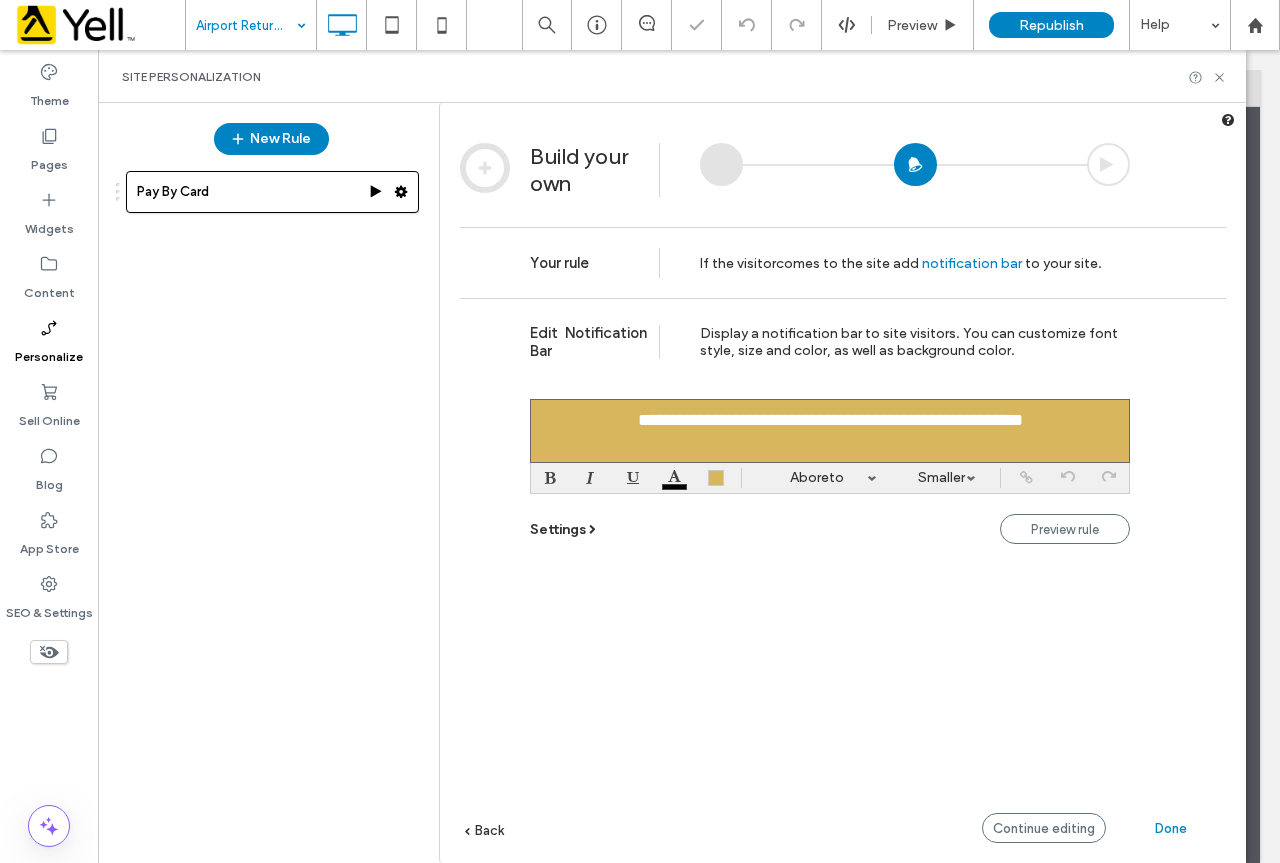 click on "Pay By Card" at bounding box center (261, 504) 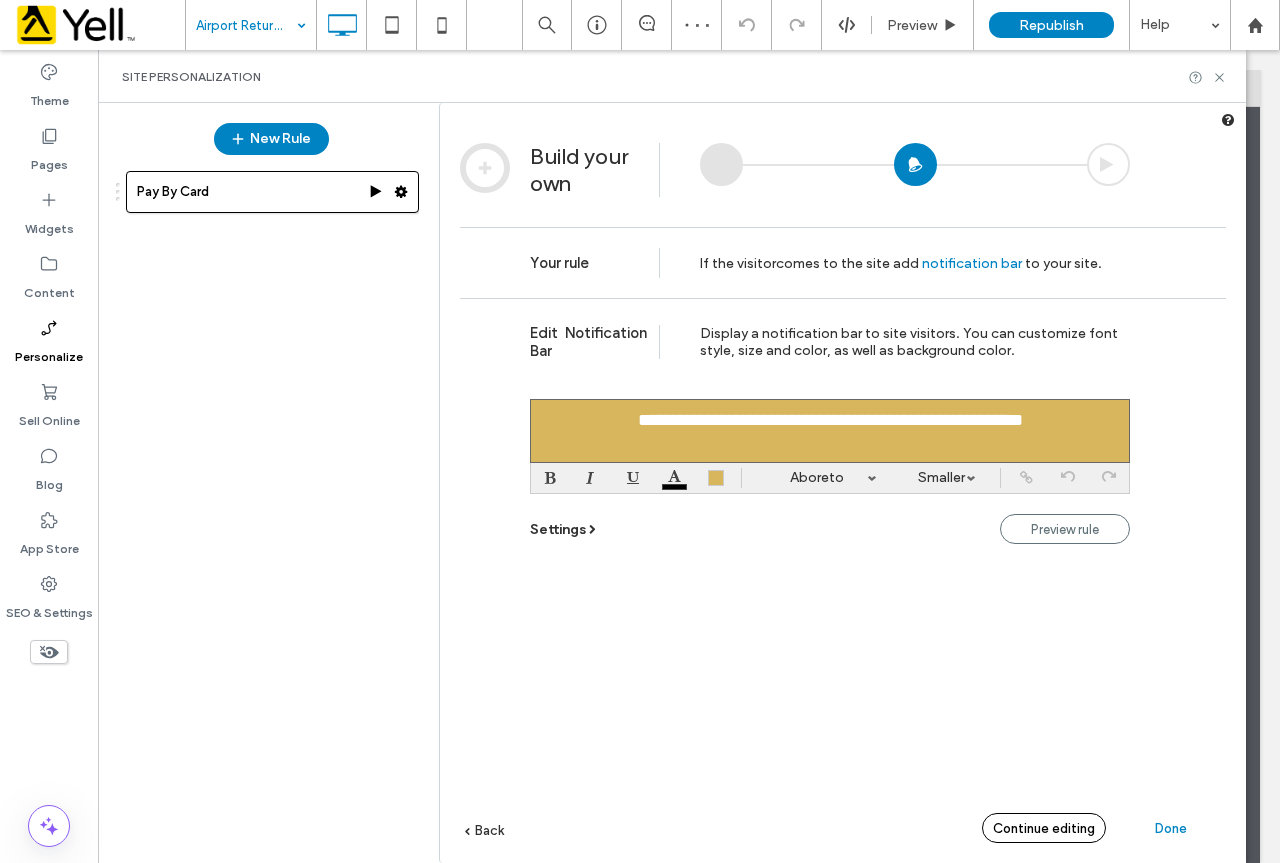 click on "Continue editing" at bounding box center (1044, 828) 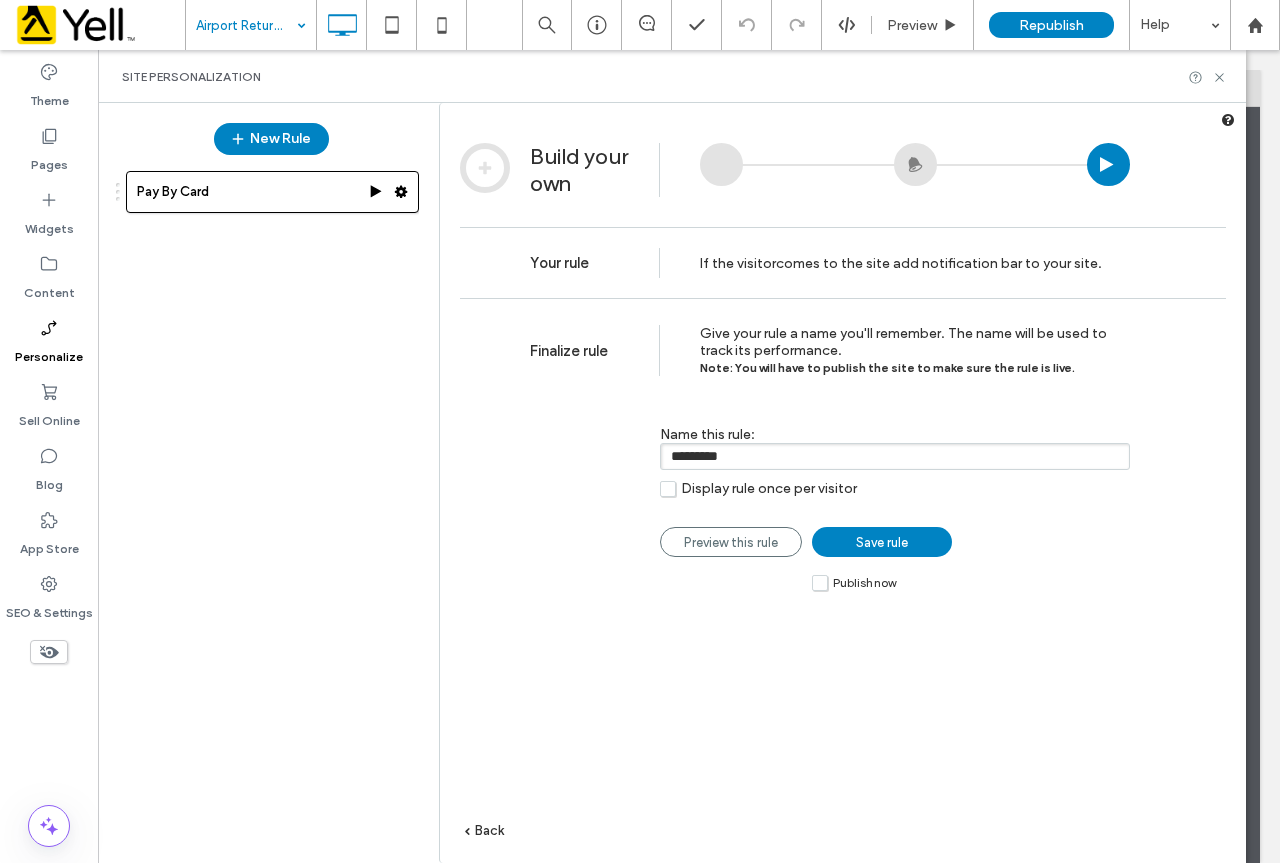 drag, startPoint x: 733, startPoint y: 455, endPoint x: 584, endPoint y: 451, distance: 149.05368 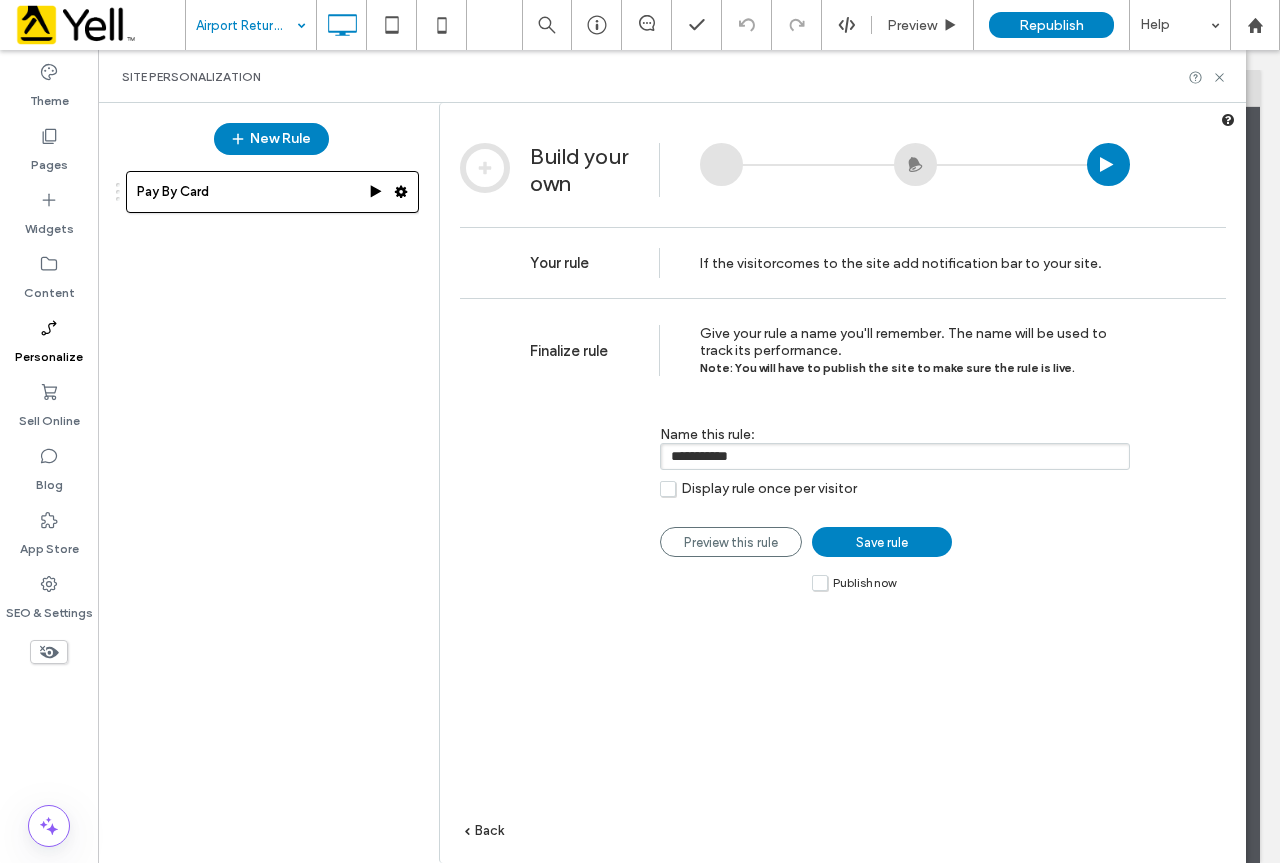 type on "**********" 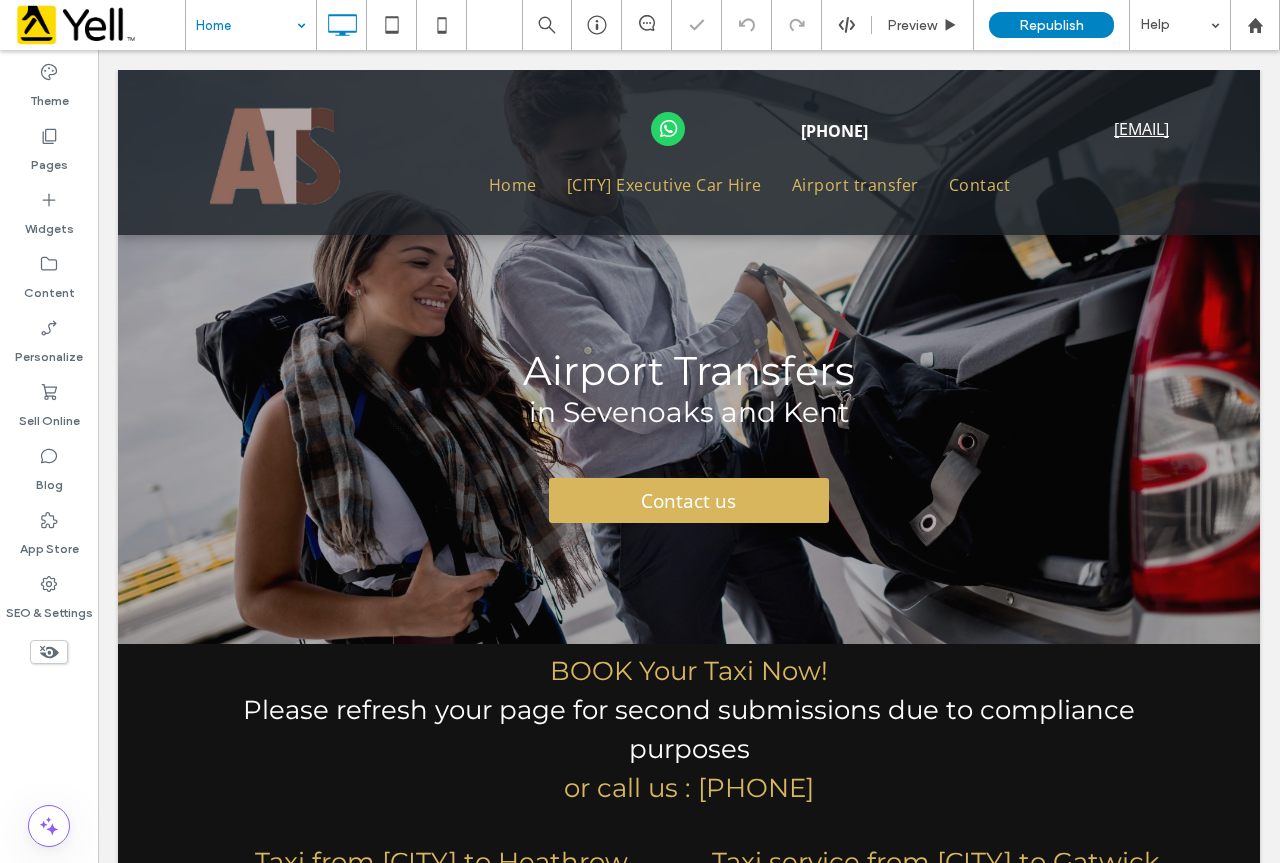 scroll, scrollTop: 0, scrollLeft: 0, axis: both 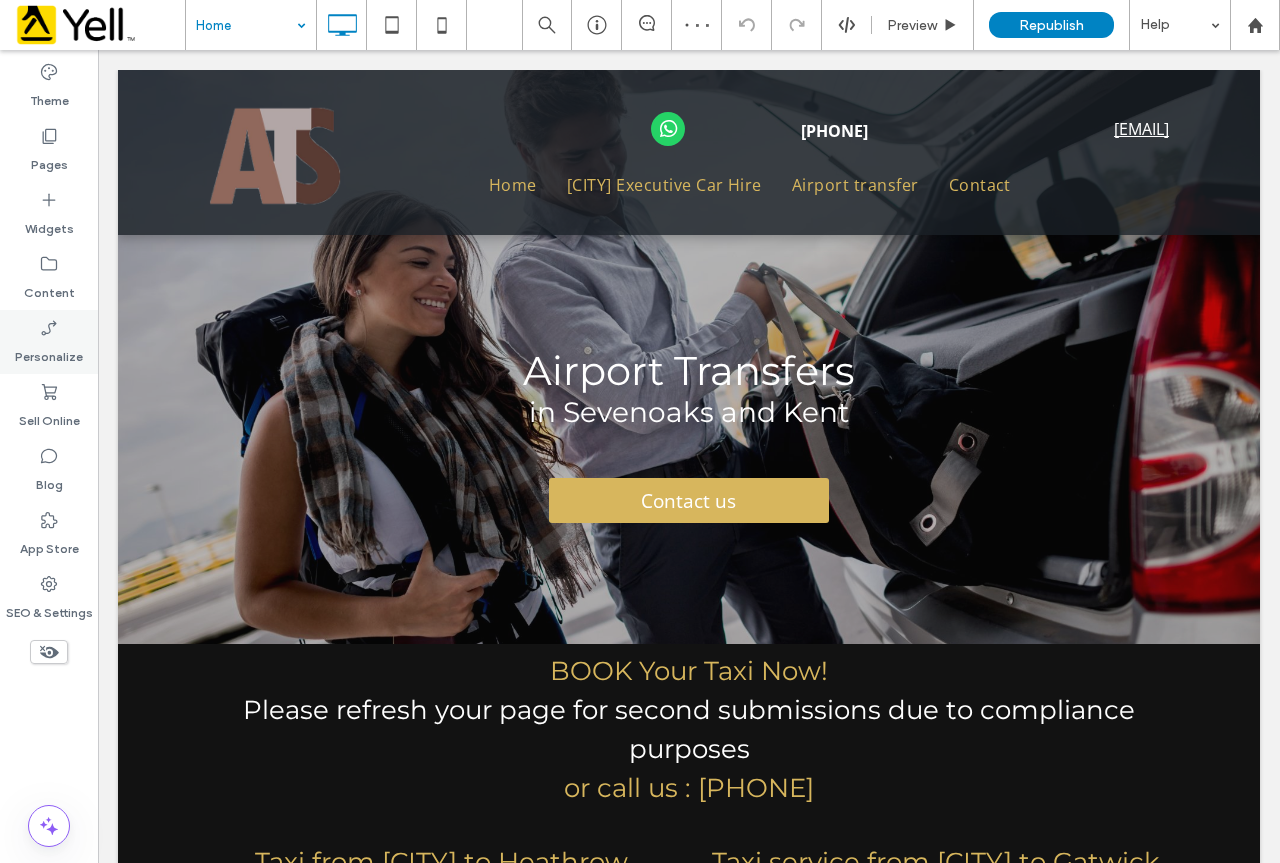 click on "Personalize" at bounding box center (49, 352) 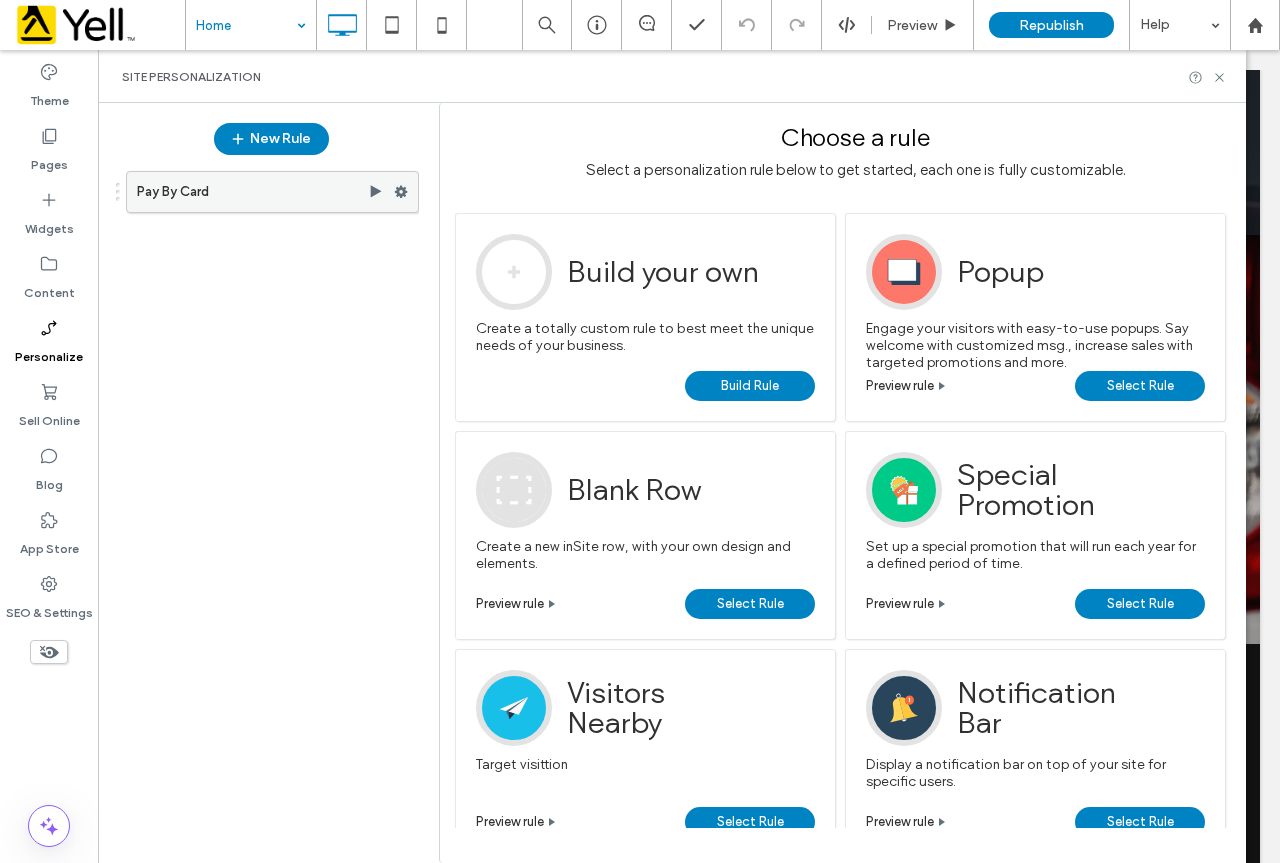 click 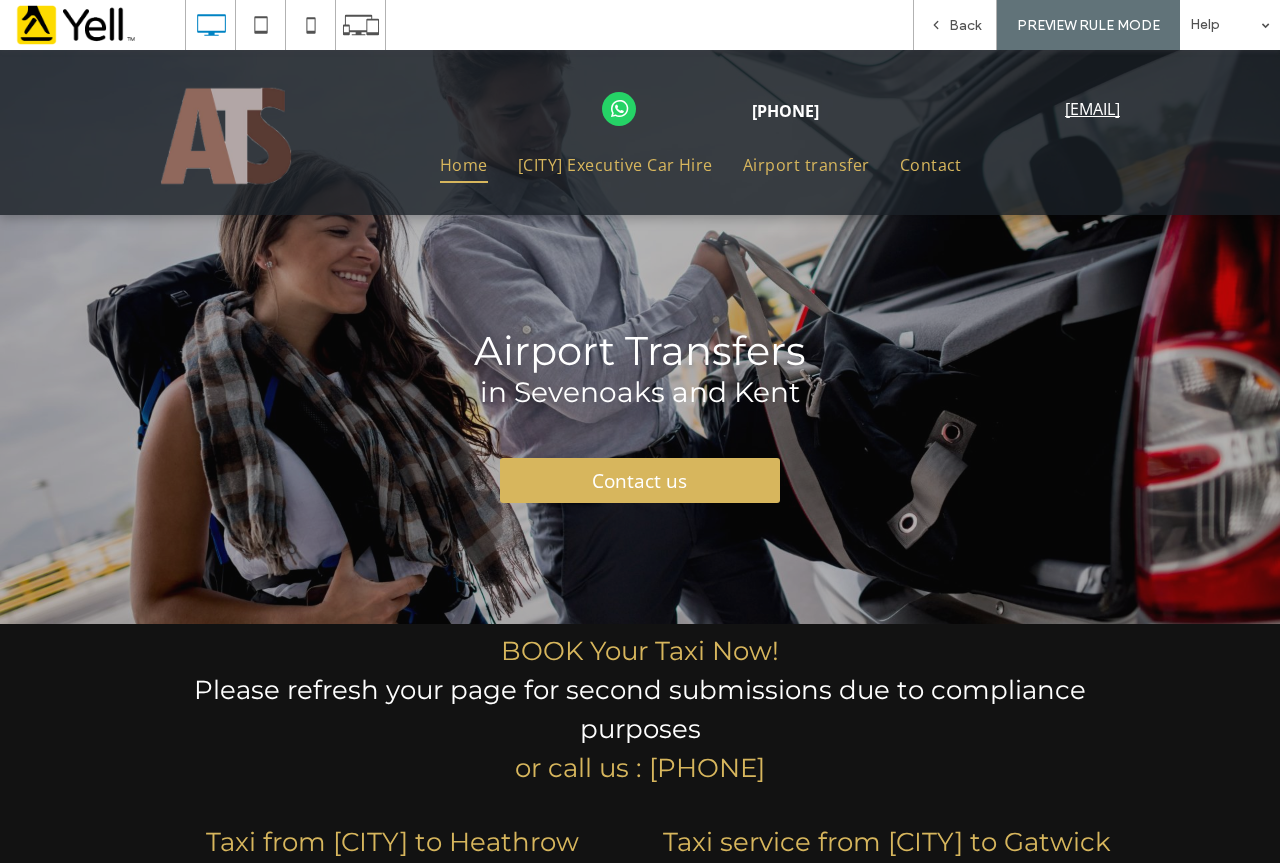 scroll, scrollTop: 0, scrollLeft: 0, axis: both 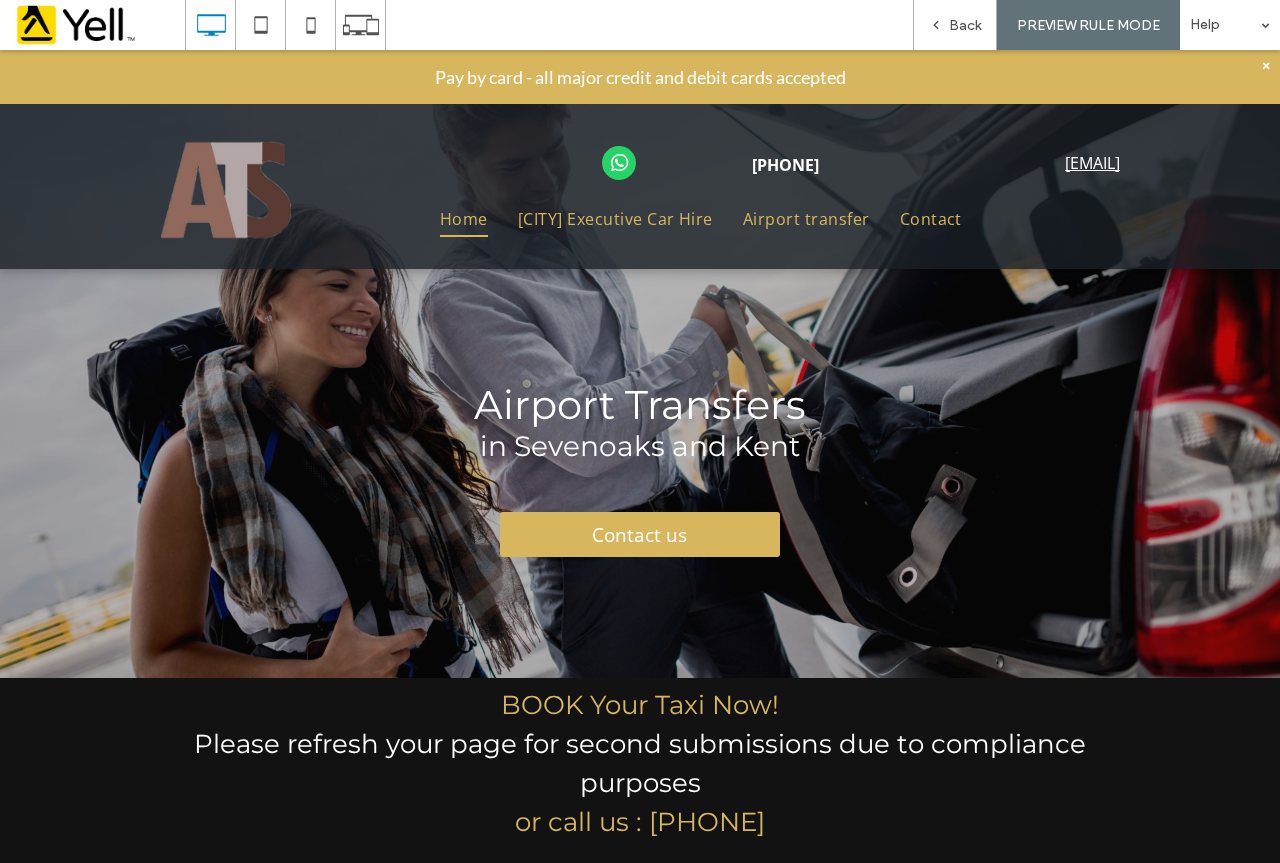 click on "Back" at bounding box center [965, 25] 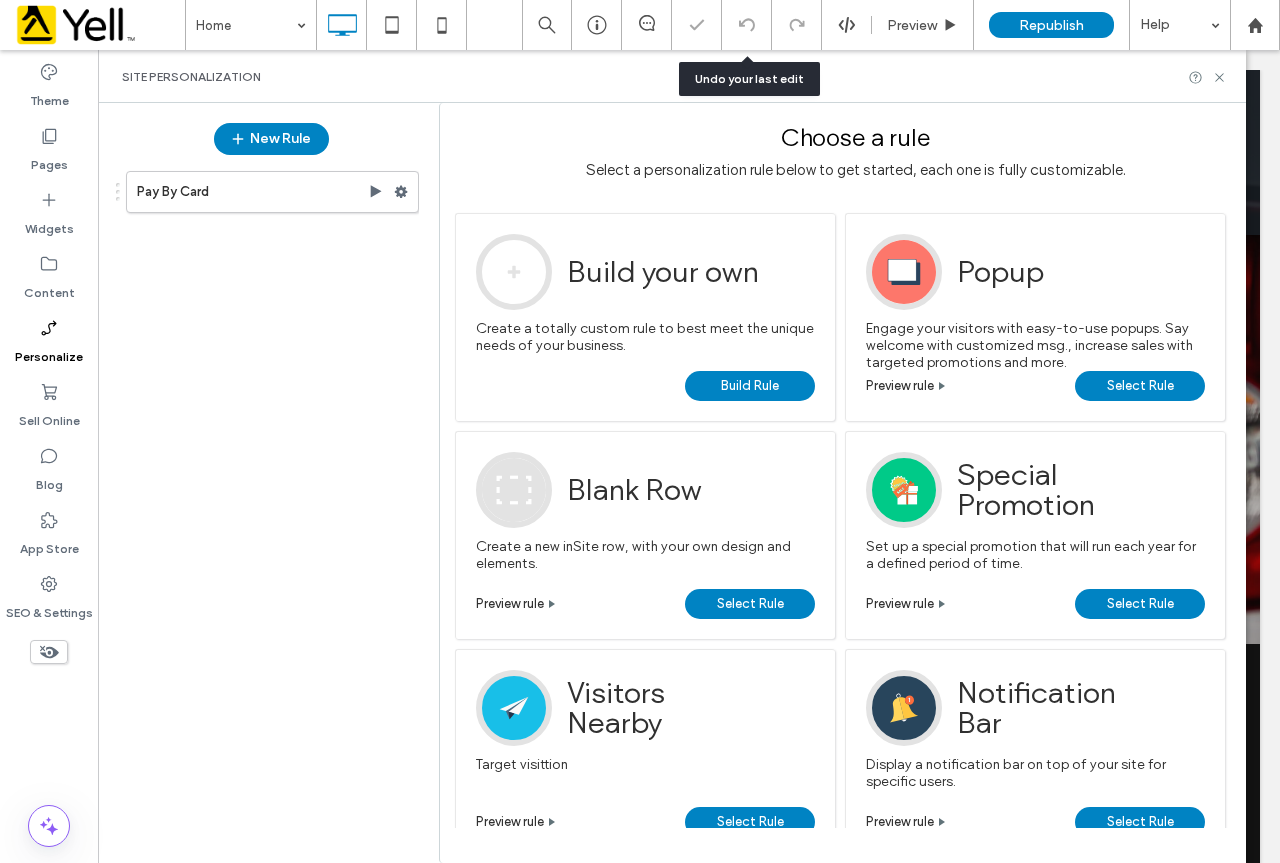 scroll, scrollTop: 0, scrollLeft: 0, axis: both 